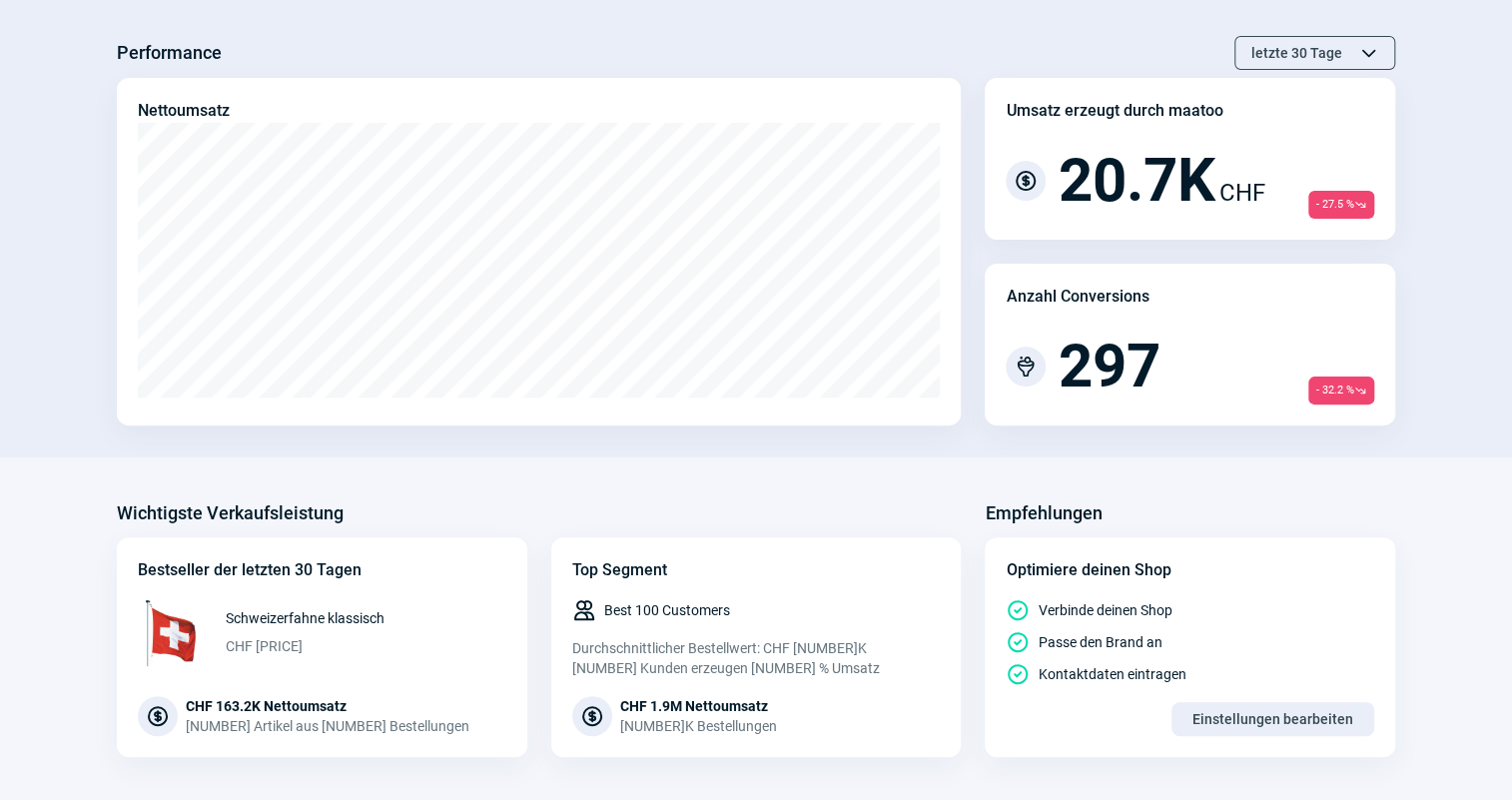 scroll, scrollTop: 0, scrollLeft: 0, axis: both 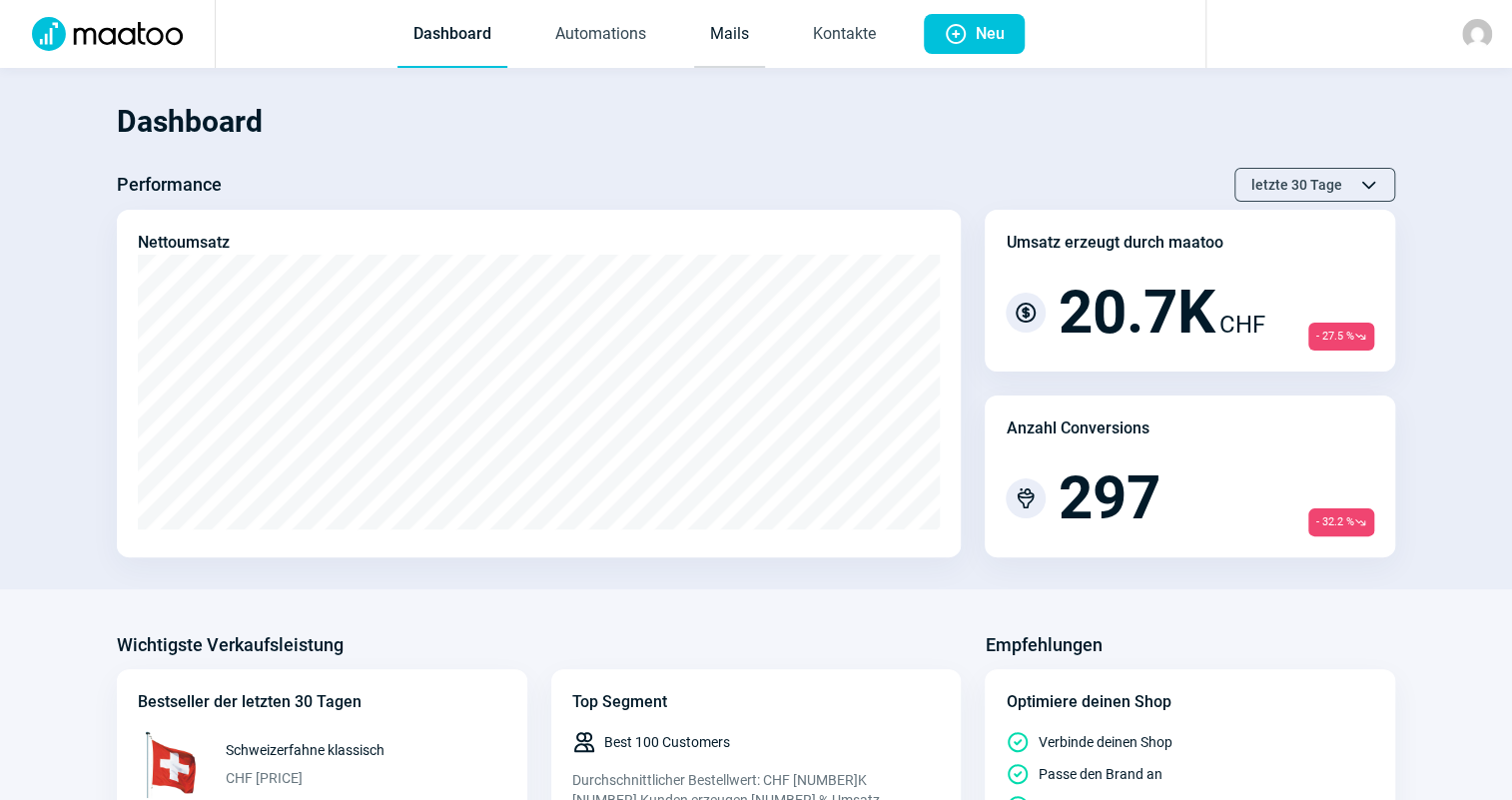 click on "Mails" 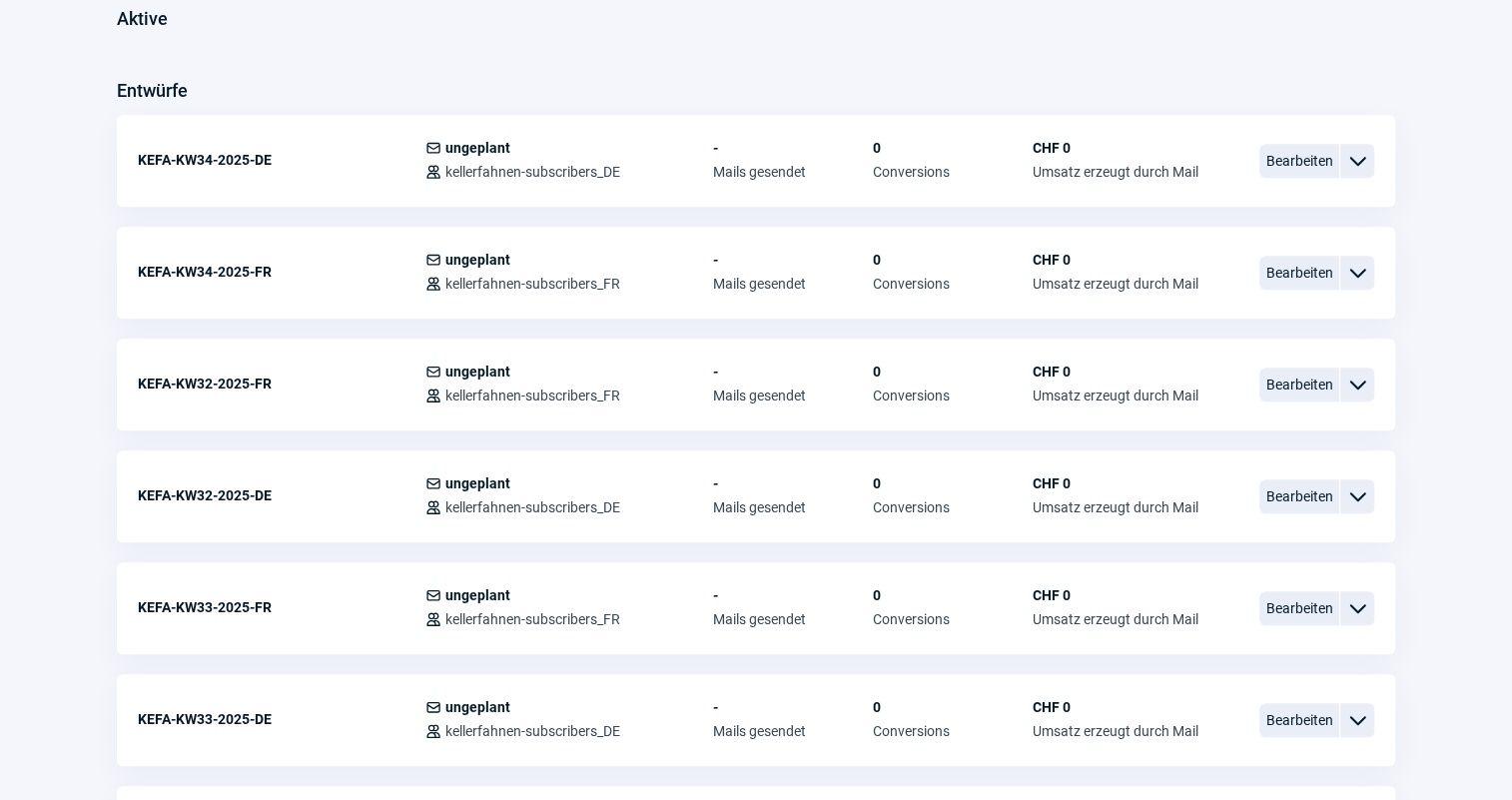 scroll, scrollTop: 544, scrollLeft: 0, axis: vertical 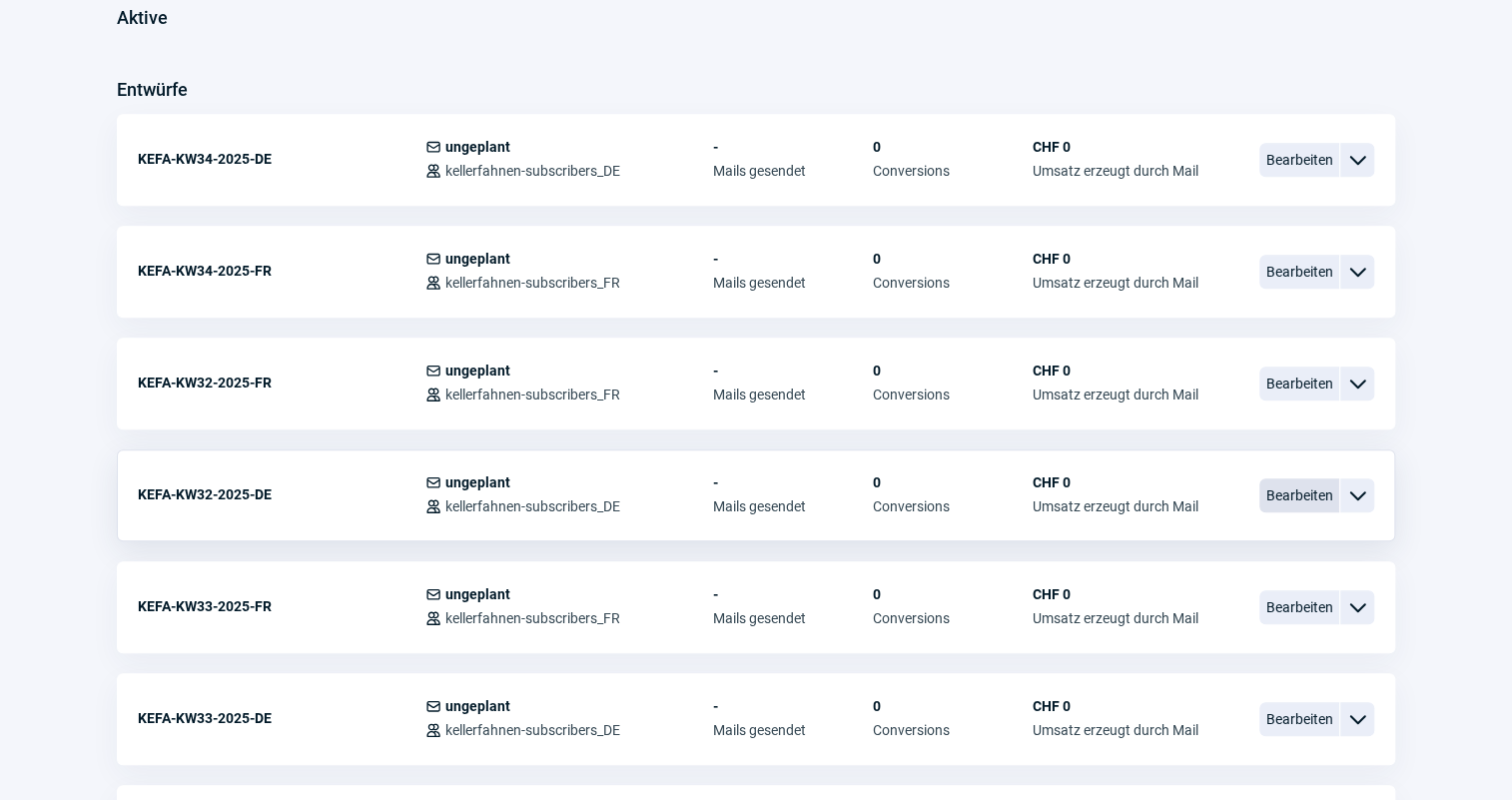 click on "Bearbeiten" at bounding box center [1299, 495] 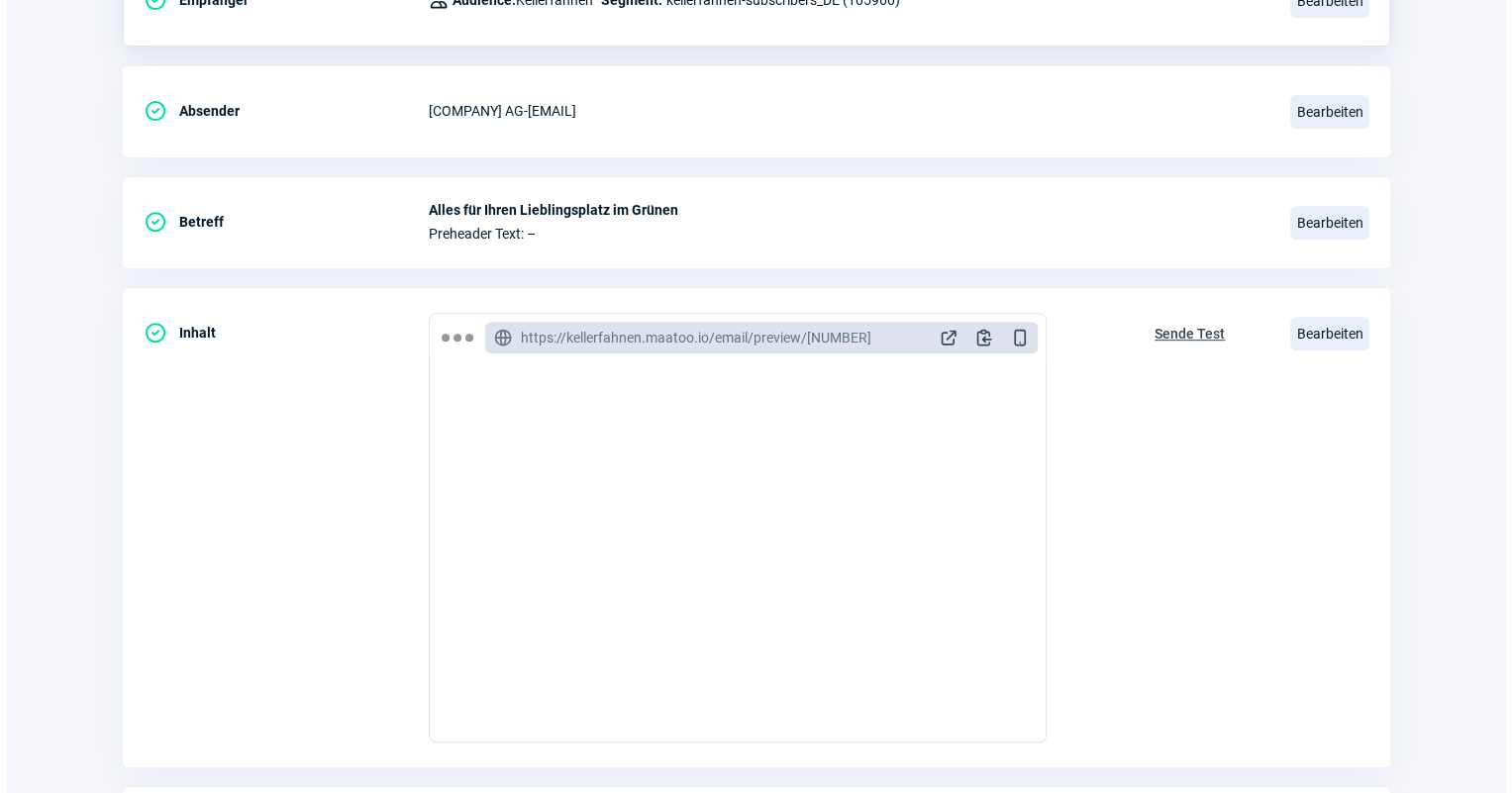 scroll, scrollTop: 449, scrollLeft: 0, axis: vertical 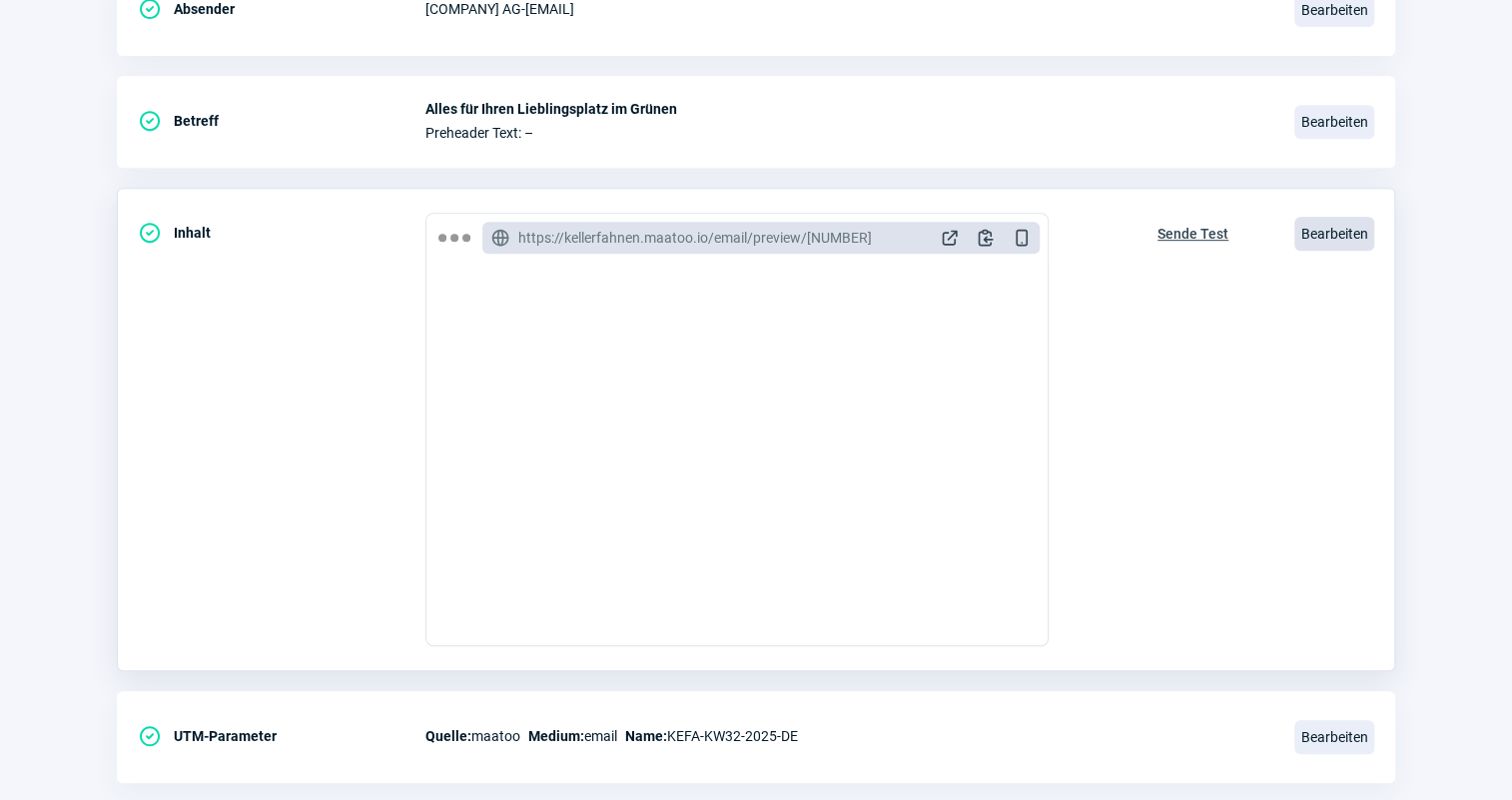 click on "Bearbeiten" at bounding box center [1334, 234] 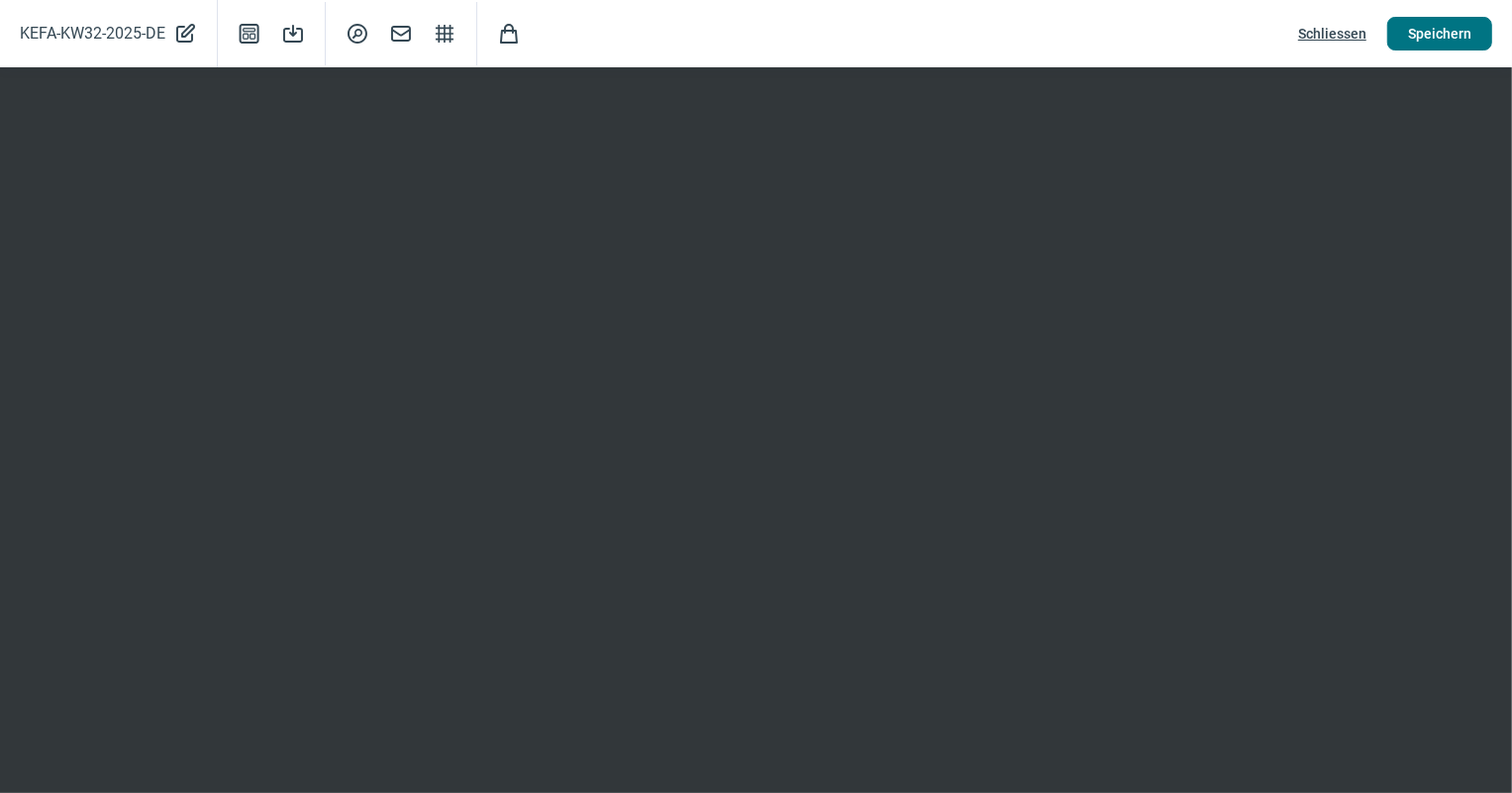click on "Speichern" 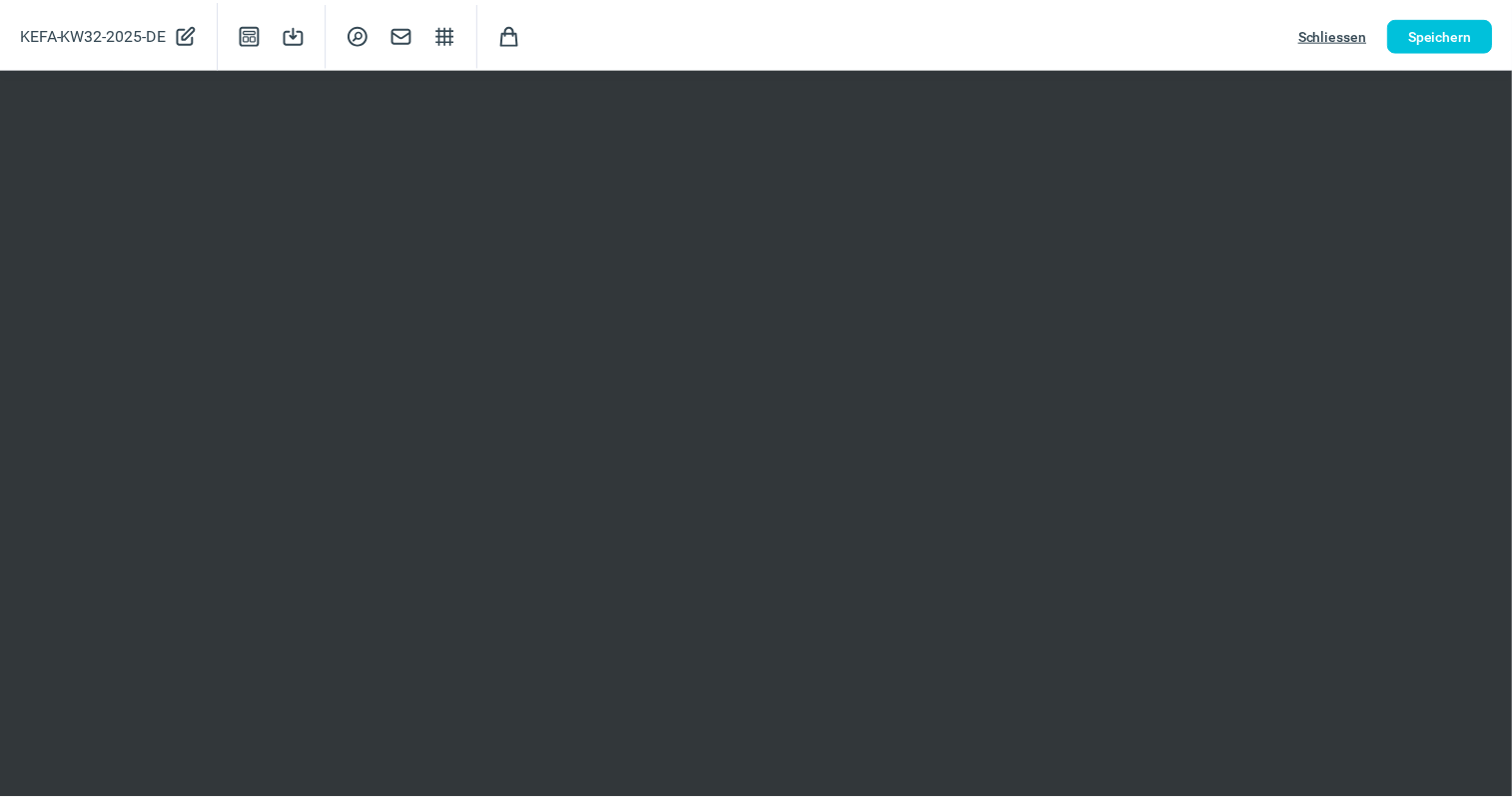 scroll, scrollTop: 453, scrollLeft: 0, axis: vertical 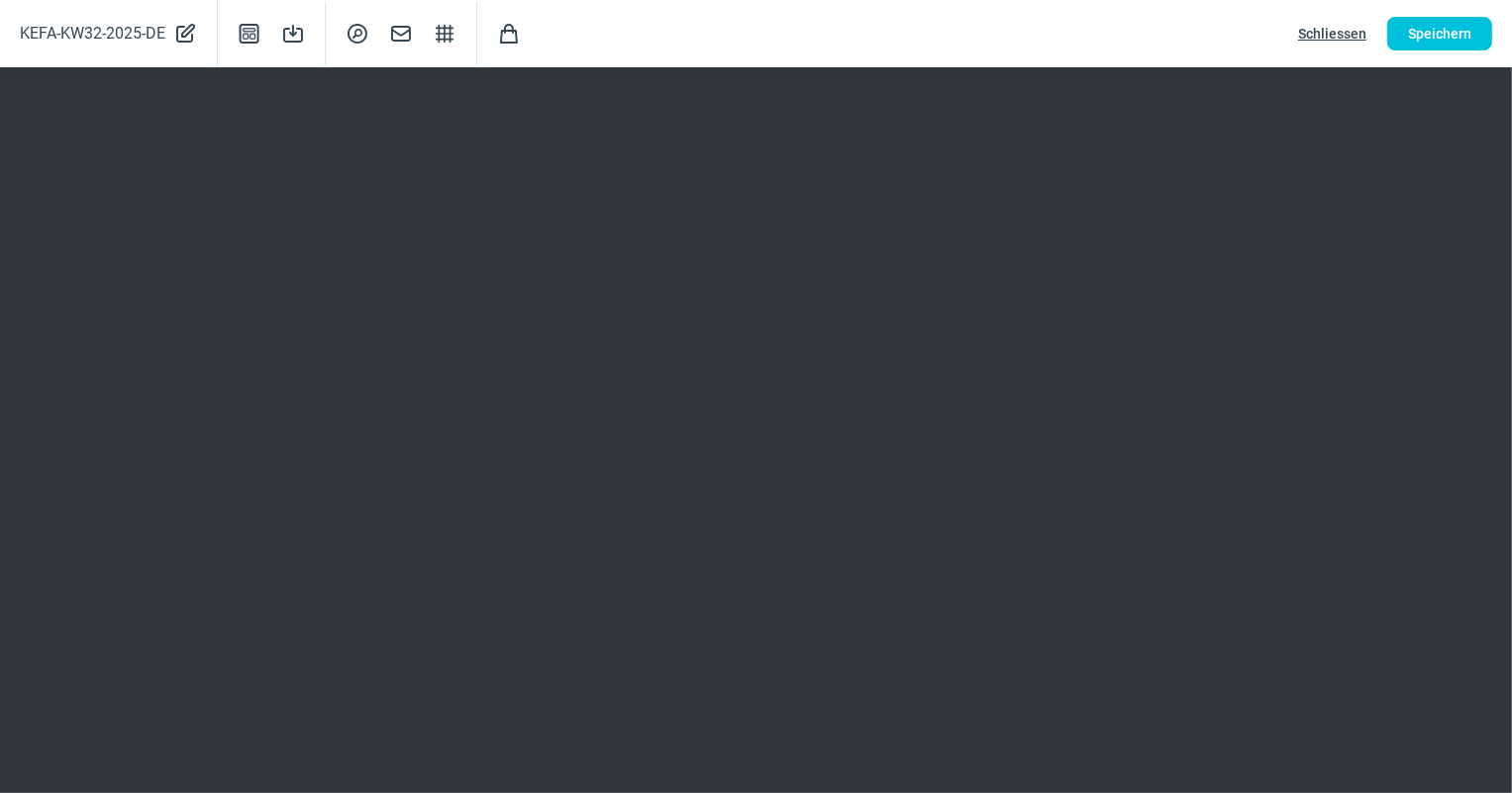 click on "Schliessen" 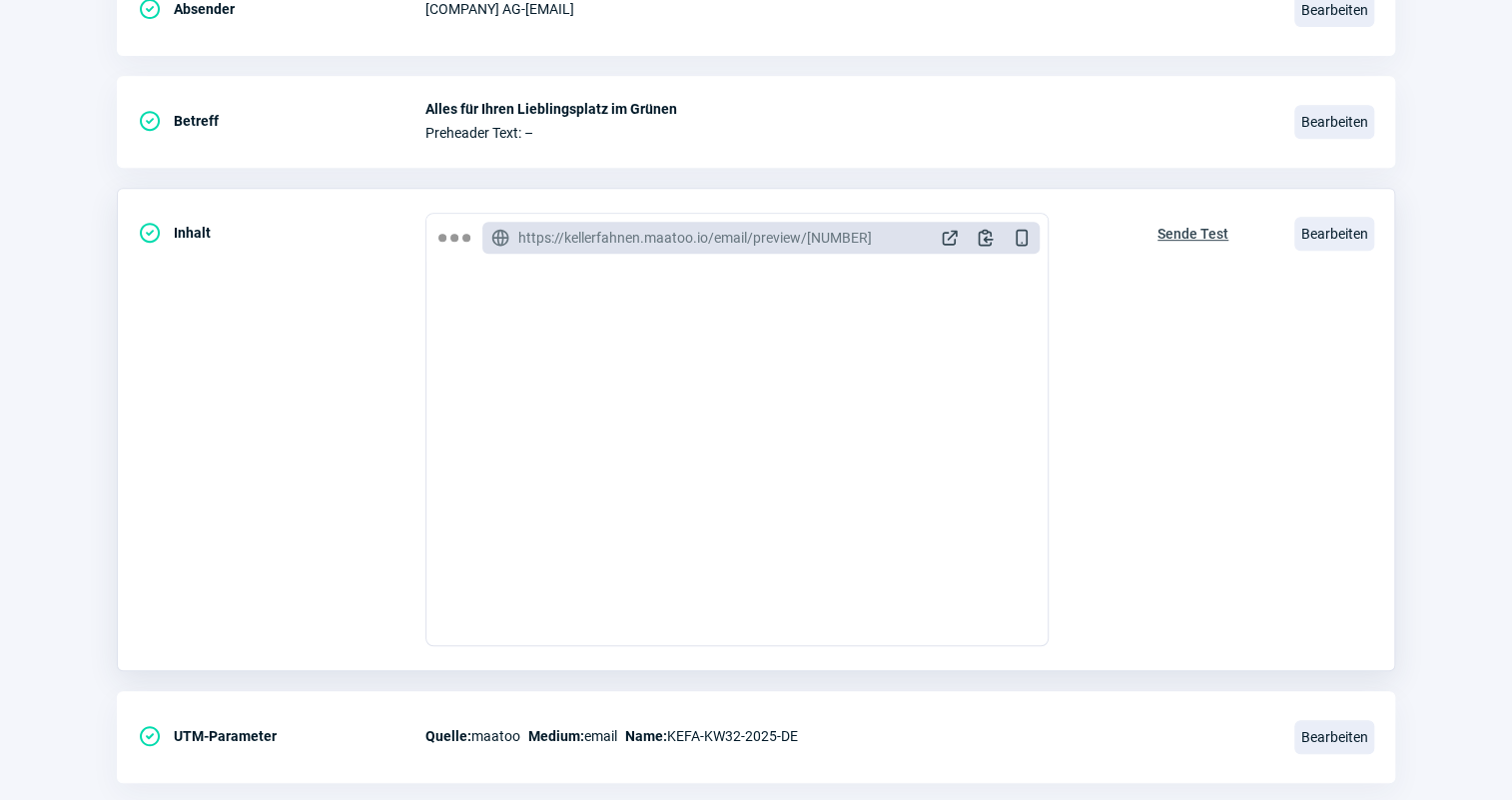 click on "Sende Test" 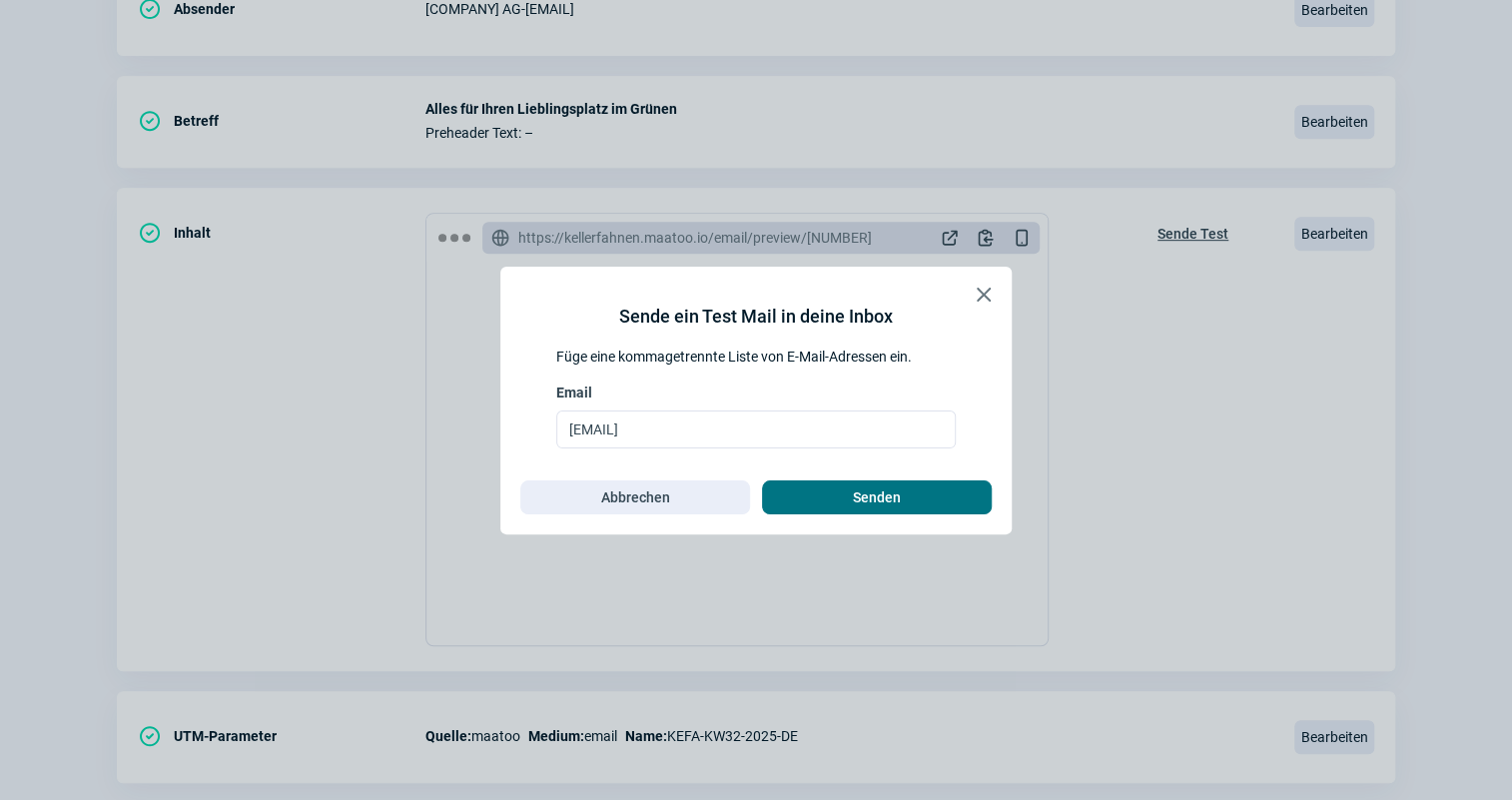 click on "Senden" at bounding box center [877, 497] 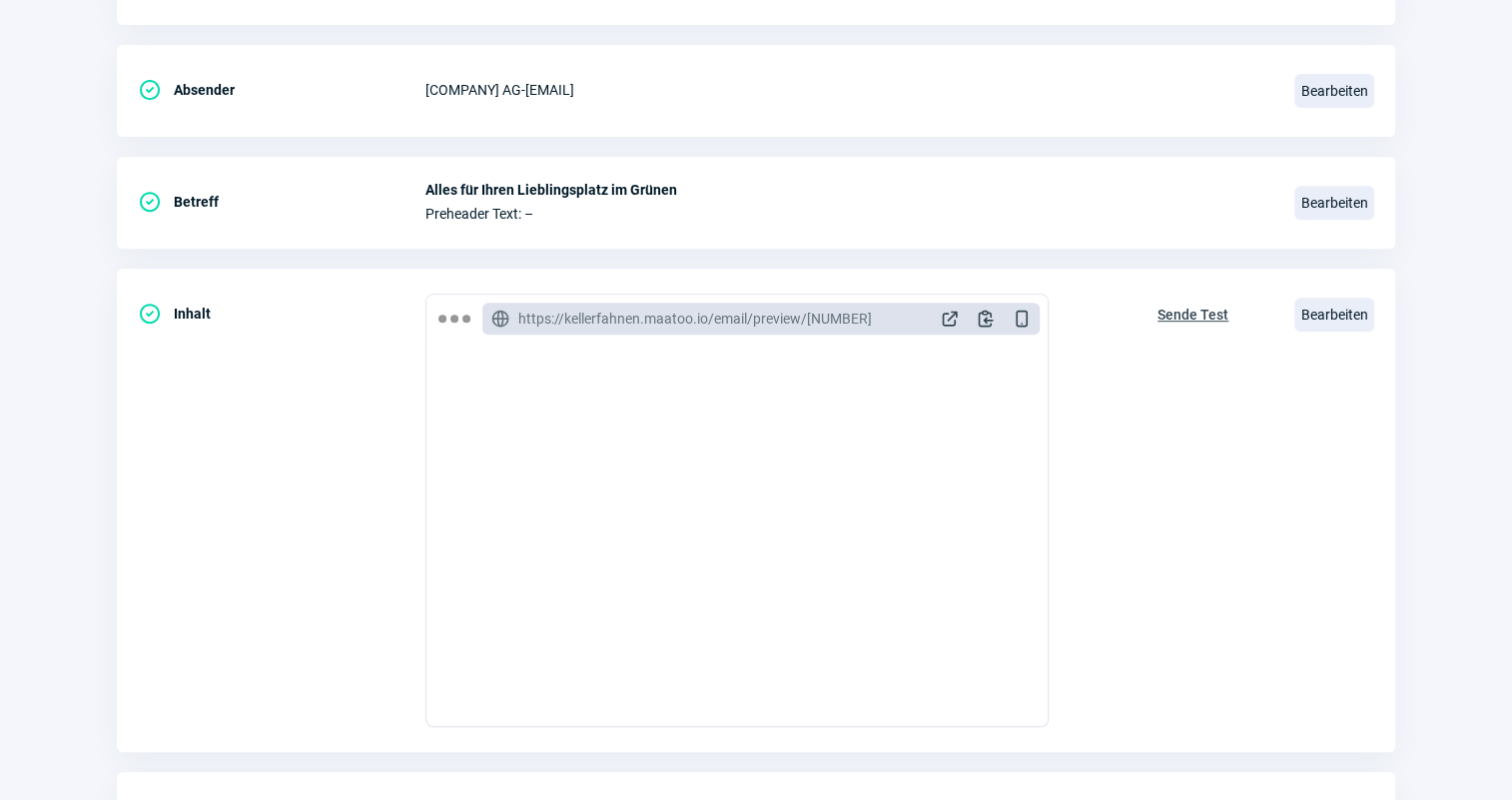 scroll, scrollTop: 0, scrollLeft: 0, axis: both 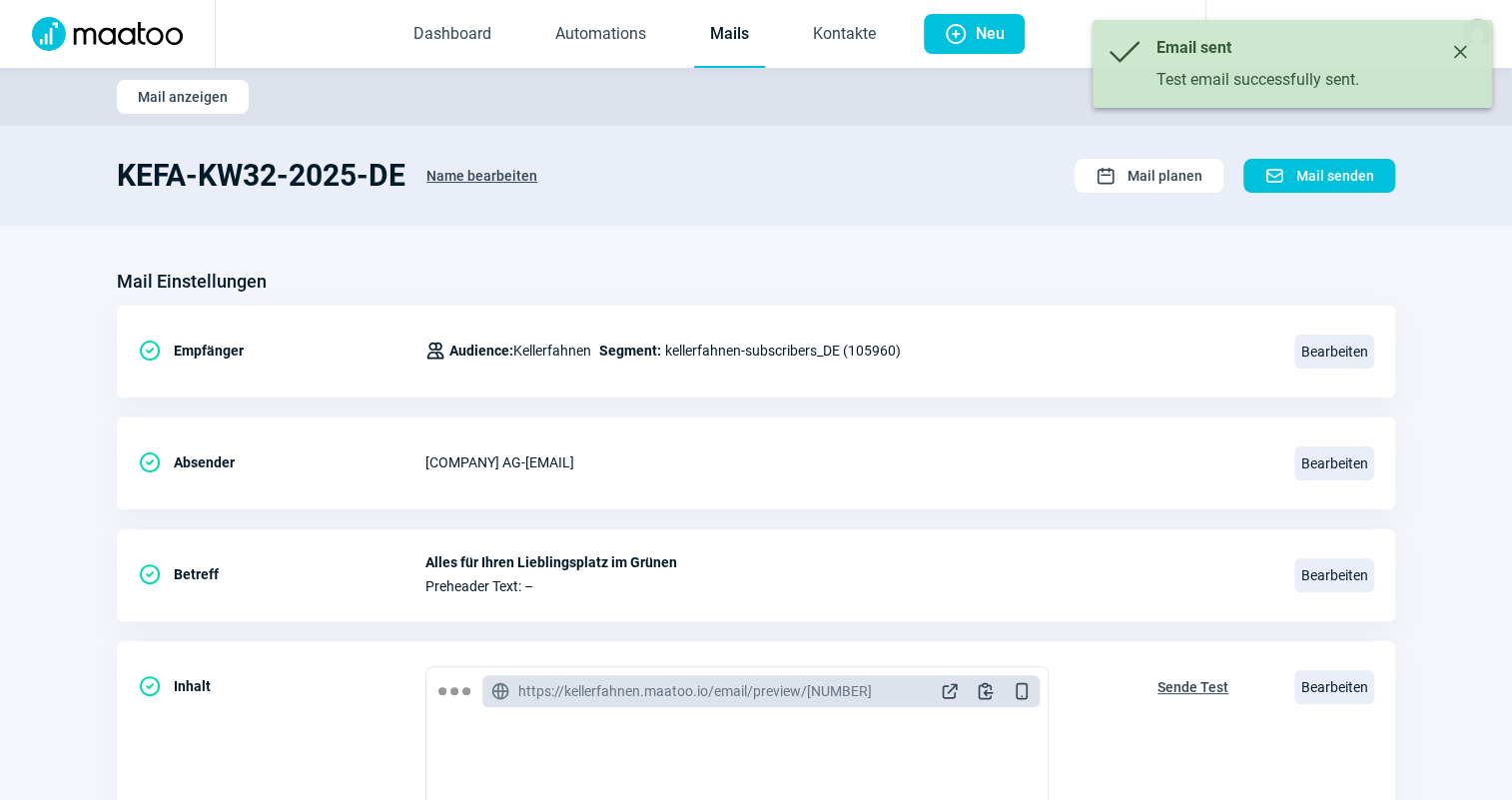 click on "Mails" 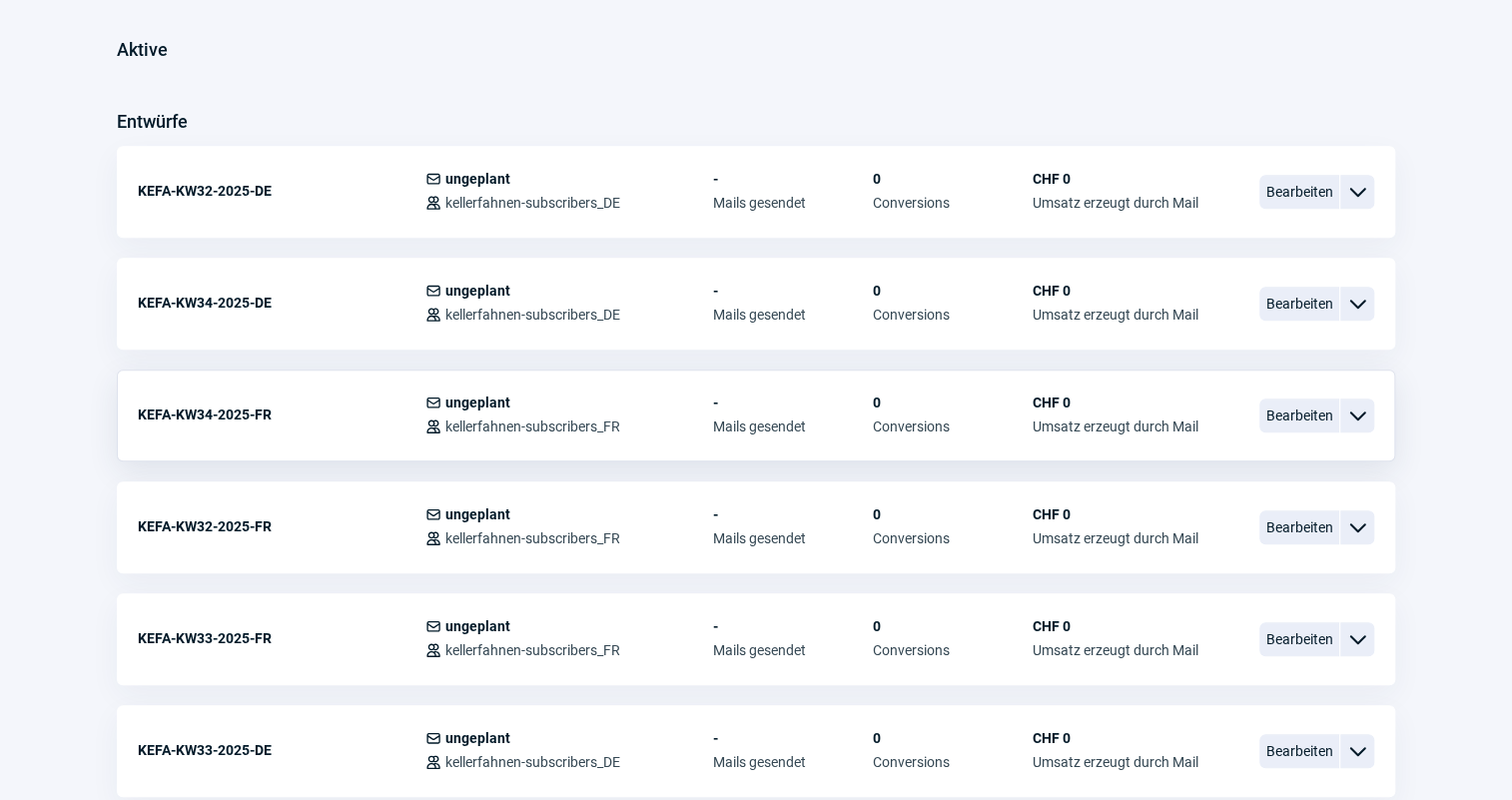 scroll, scrollTop: 544, scrollLeft: 0, axis: vertical 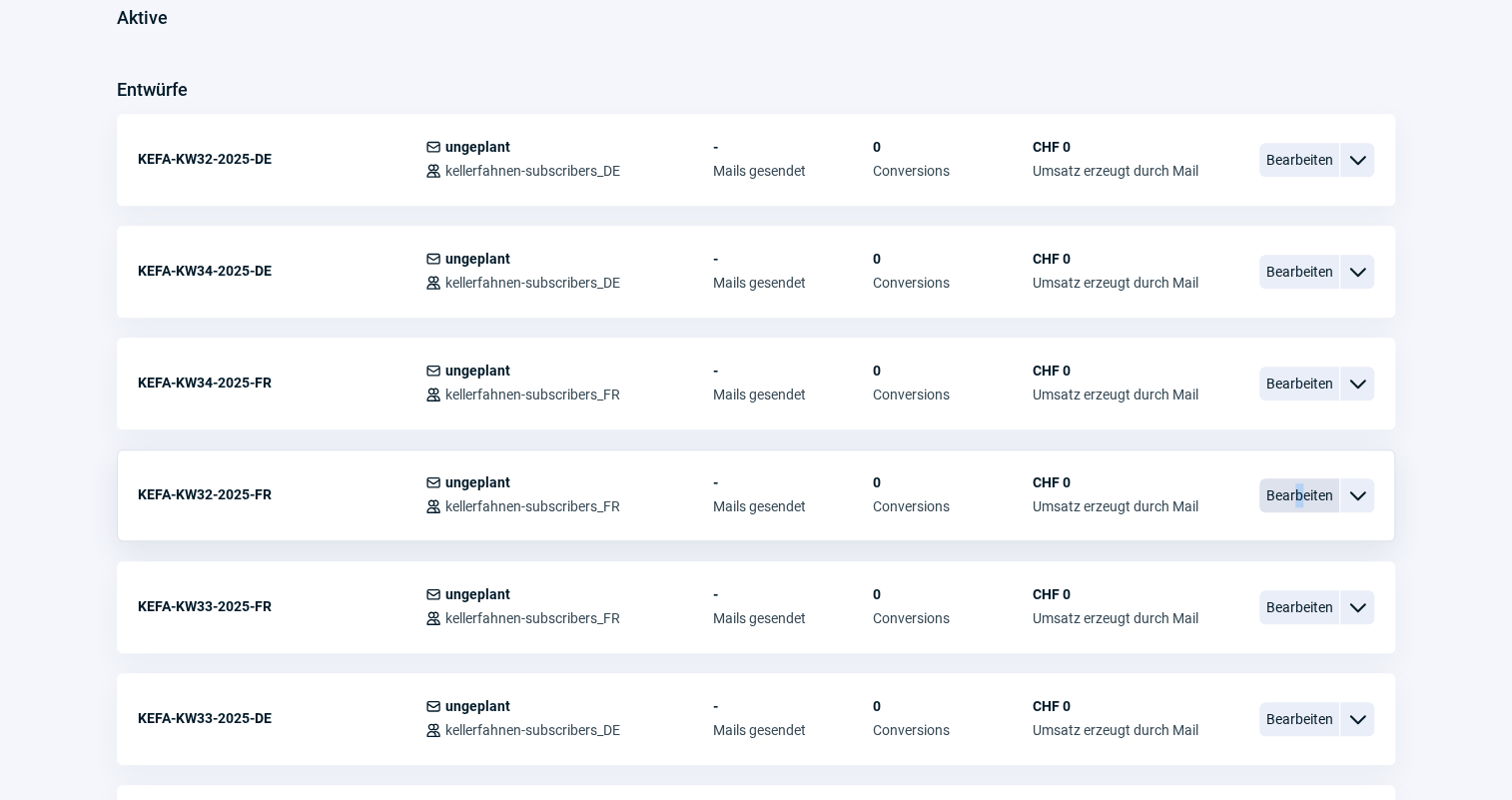 click on "Bearbeiten" at bounding box center [1299, 495] 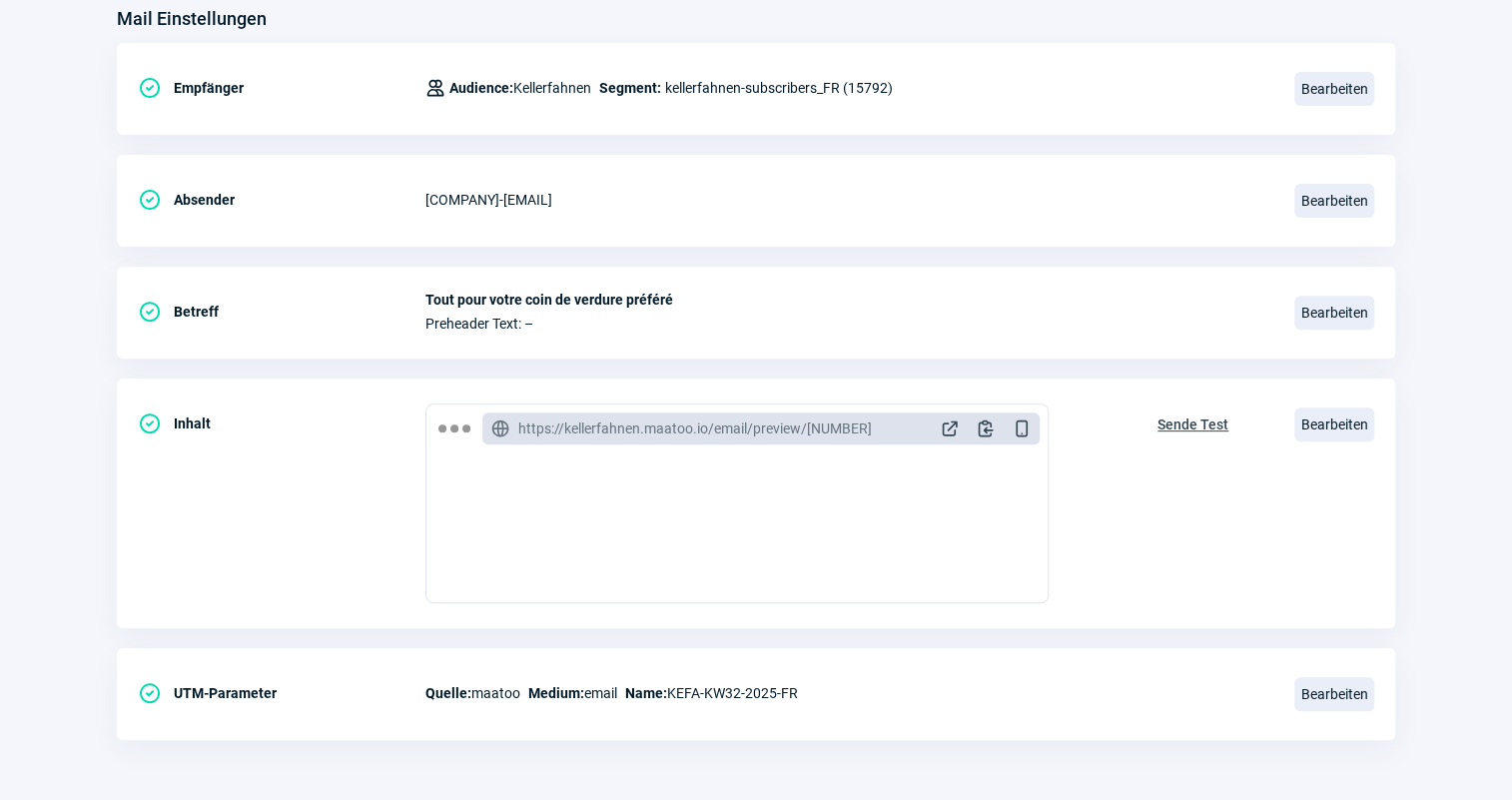 scroll, scrollTop: 0, scrollLeft: 0, axis: both 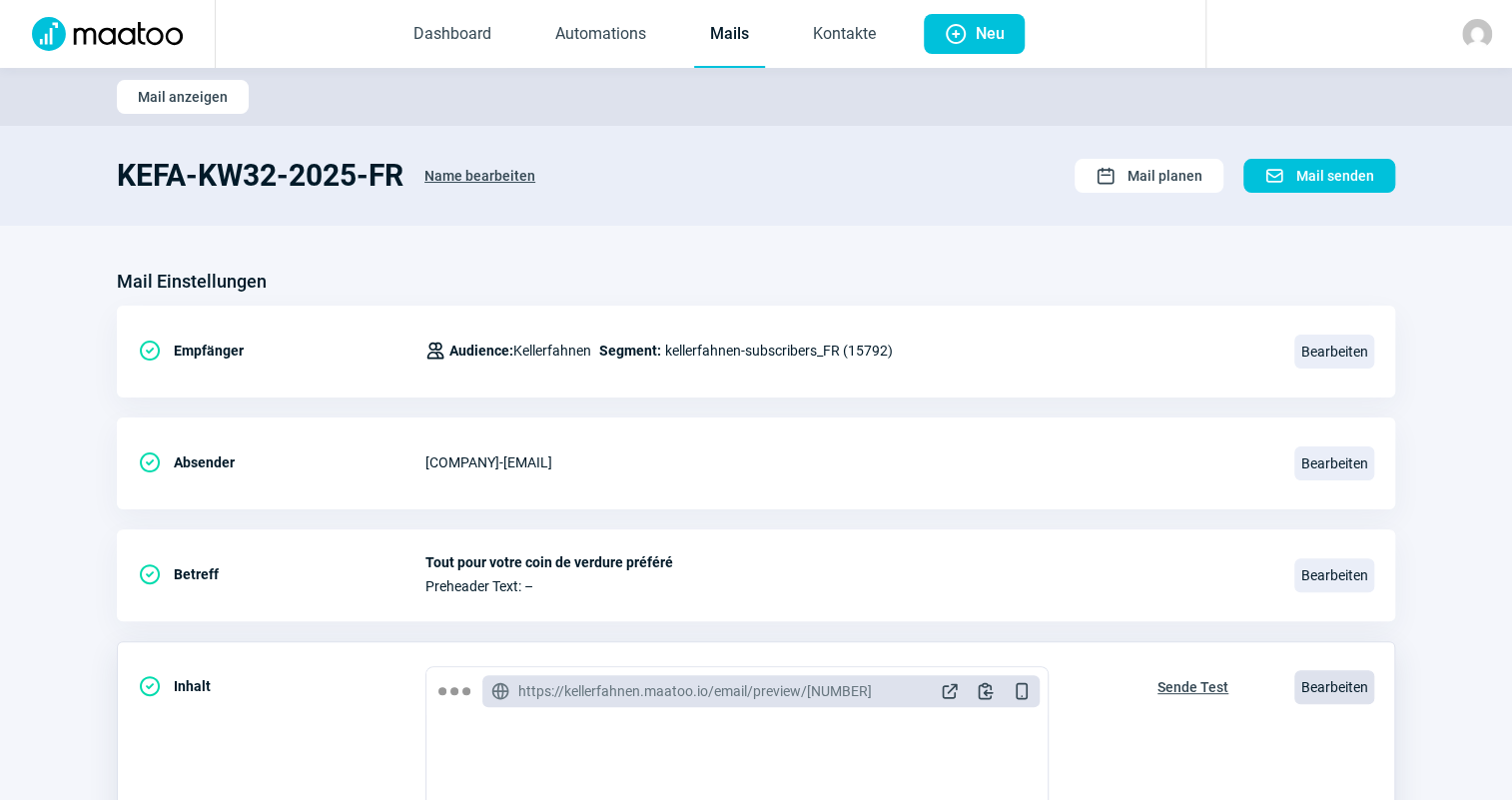 click on "Bearbeiten" at bounding box center [1334, 687] 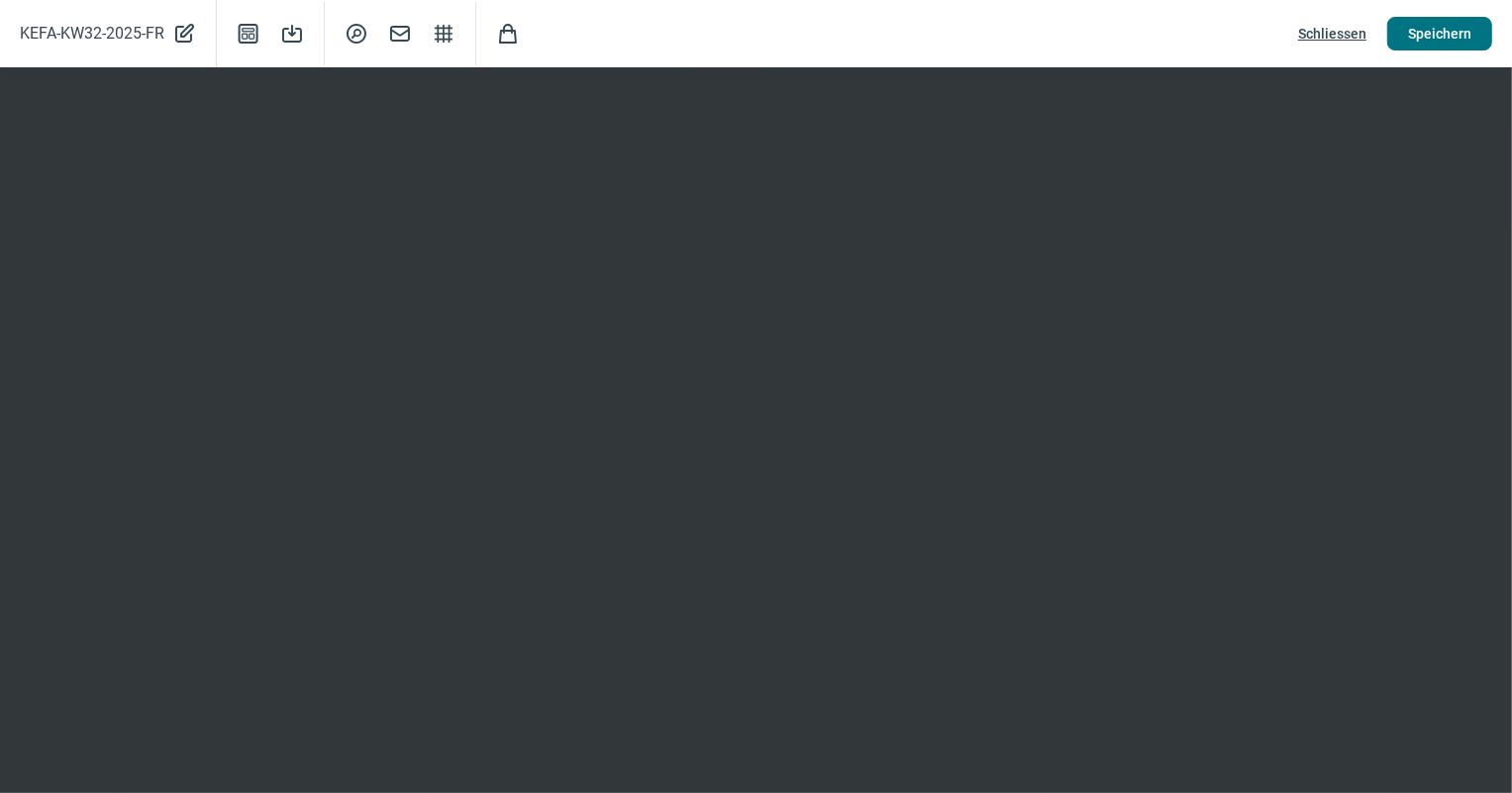 click on "Speichern" at bounding box center (1440, 34) 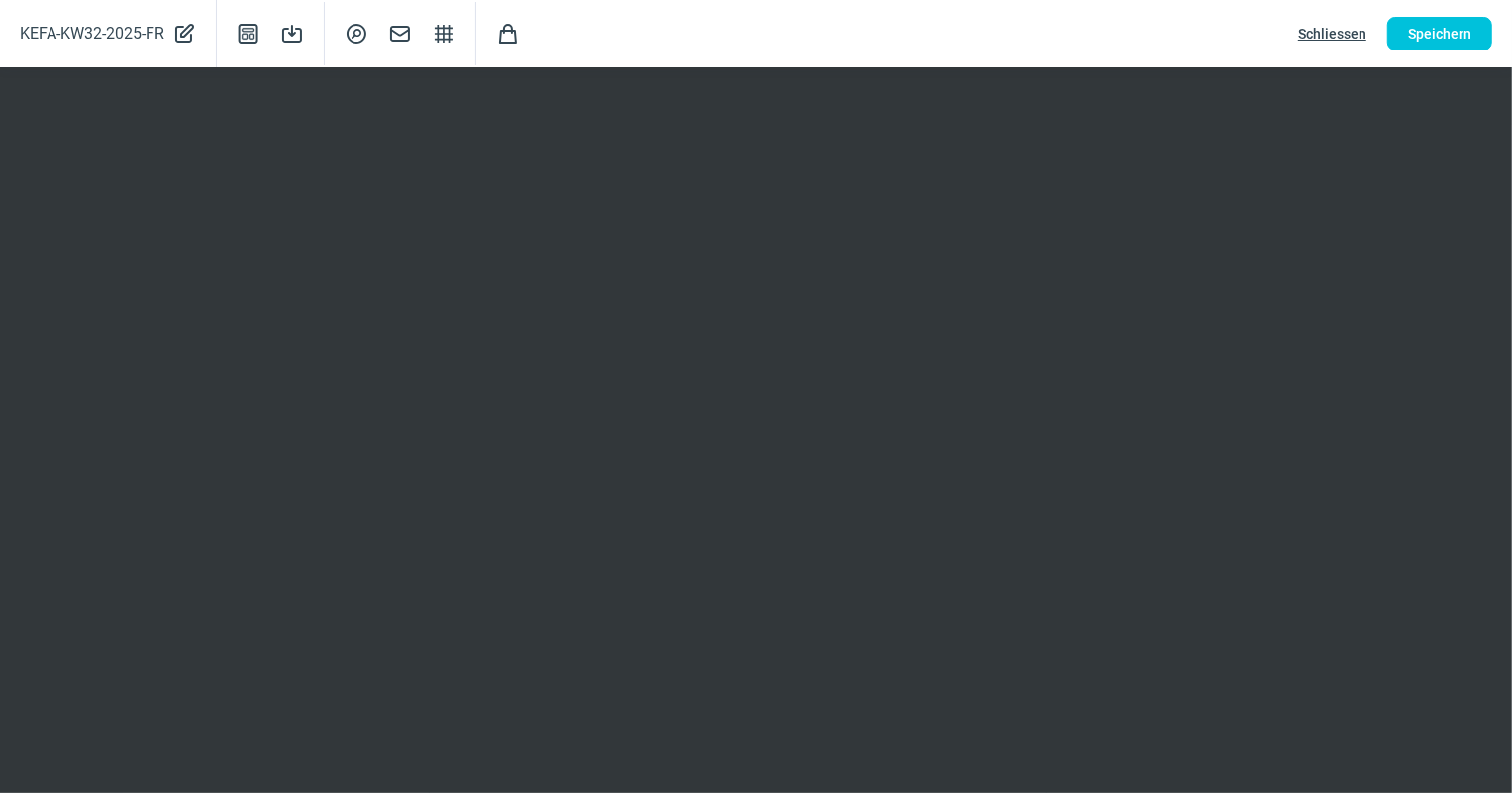 click on "Schliessen" 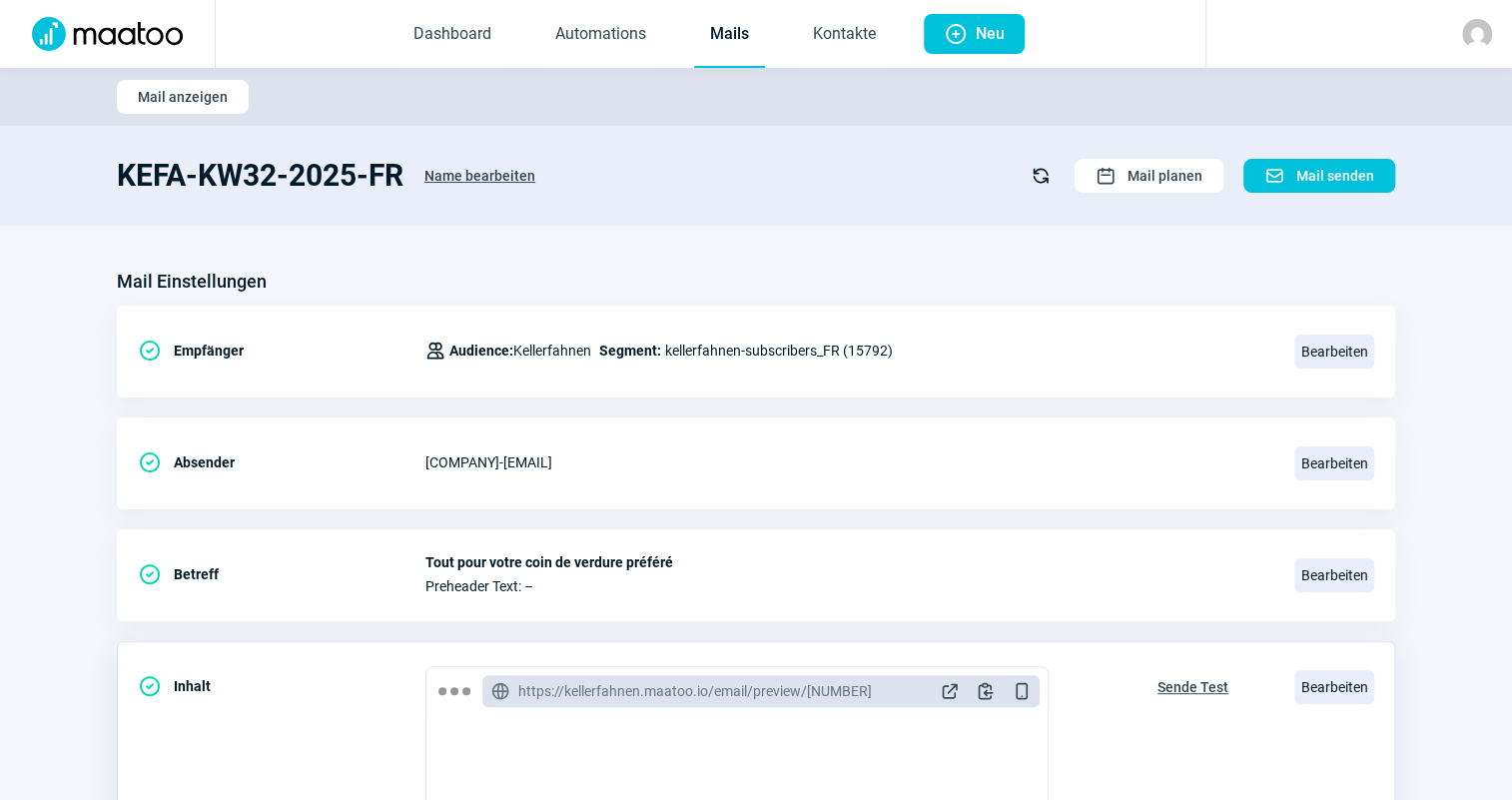 click on "Sende Test" 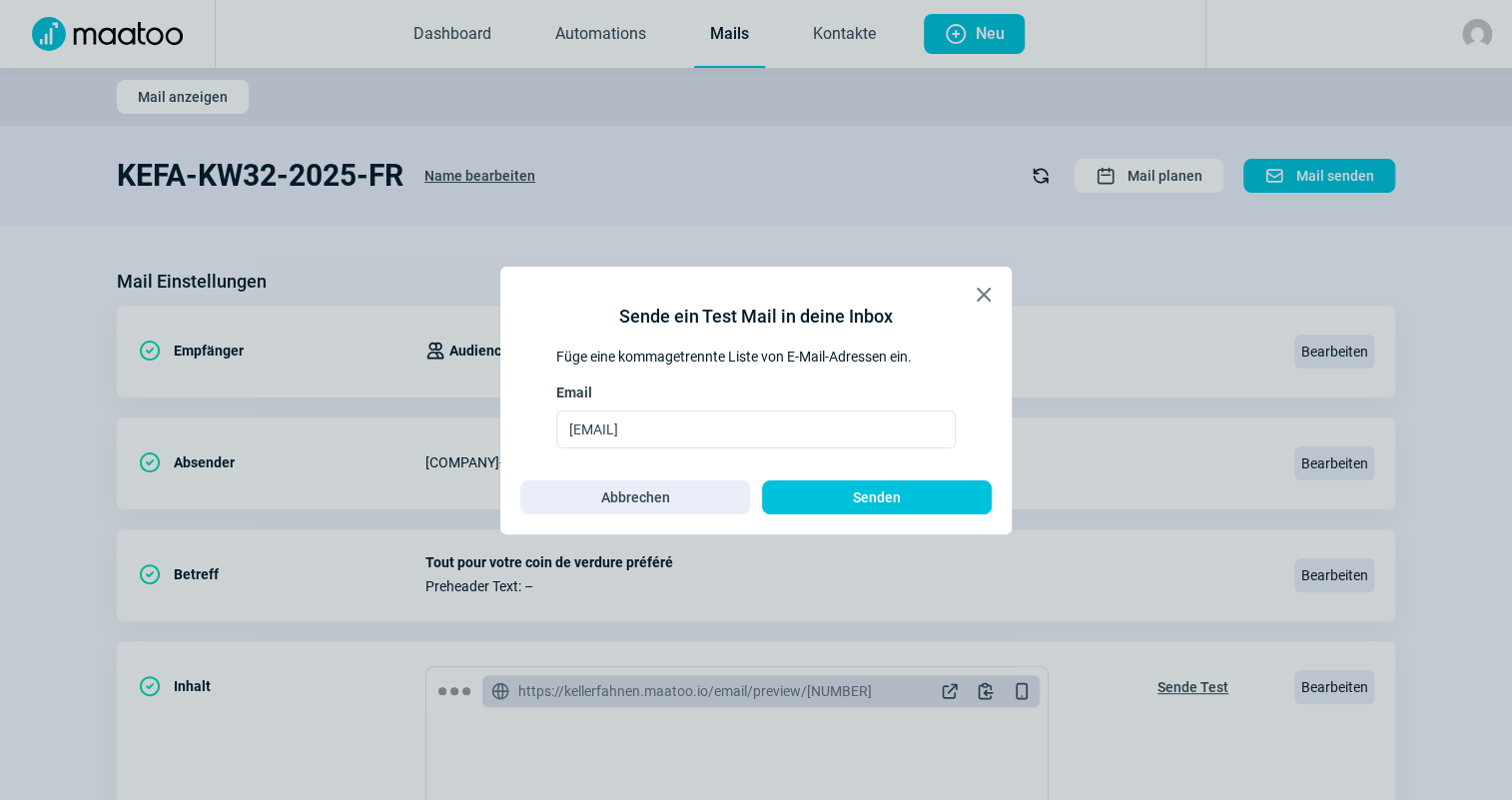 click on "X icon Sende ein Test Mail in deine Inbox Füge eine kommagetrennte Liste von E-Mail-Adressen ein. Email [EMAIL] Abbrechen Senden" at bounding box center (756, 400) 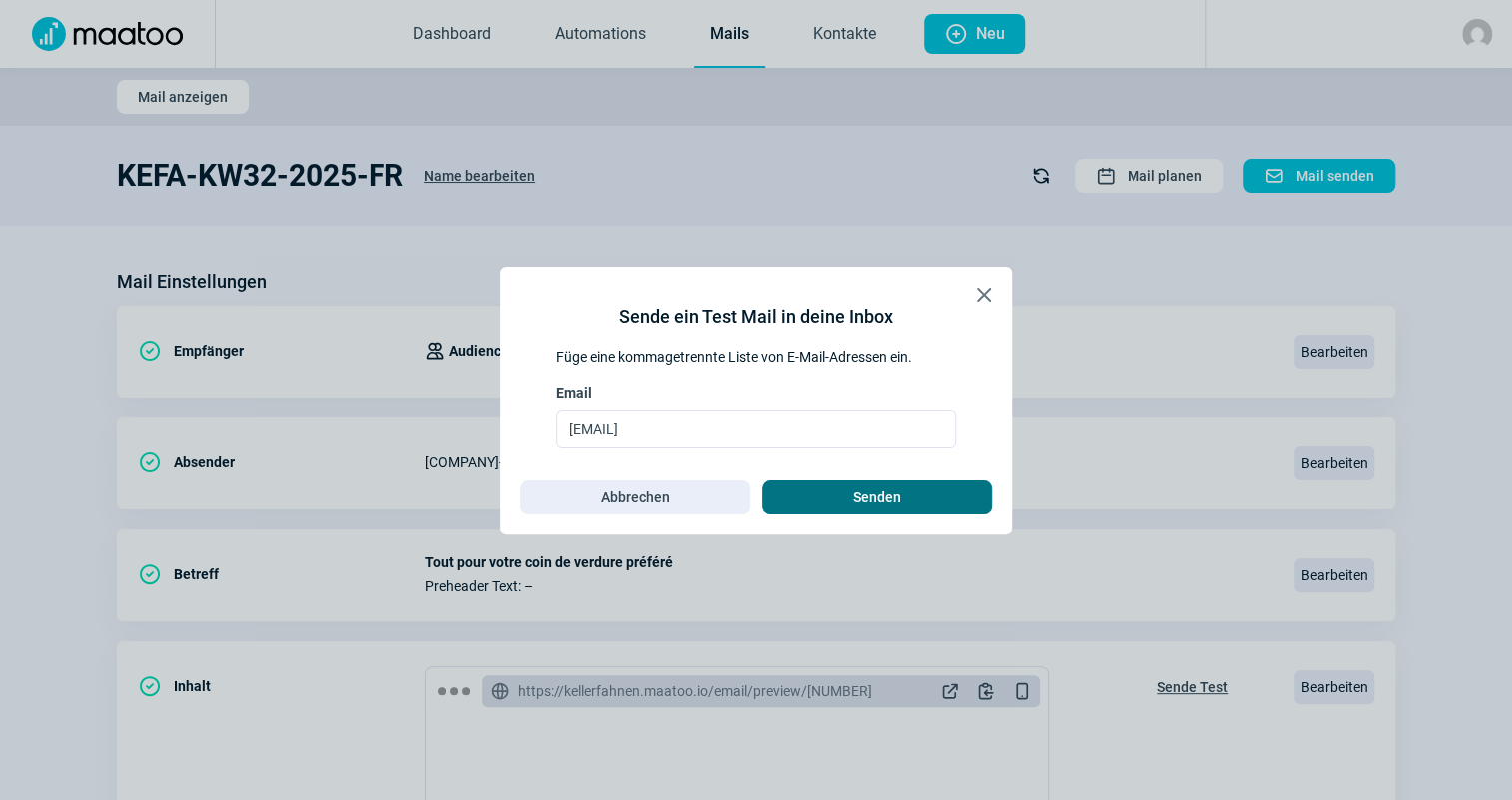 click on "Senden" 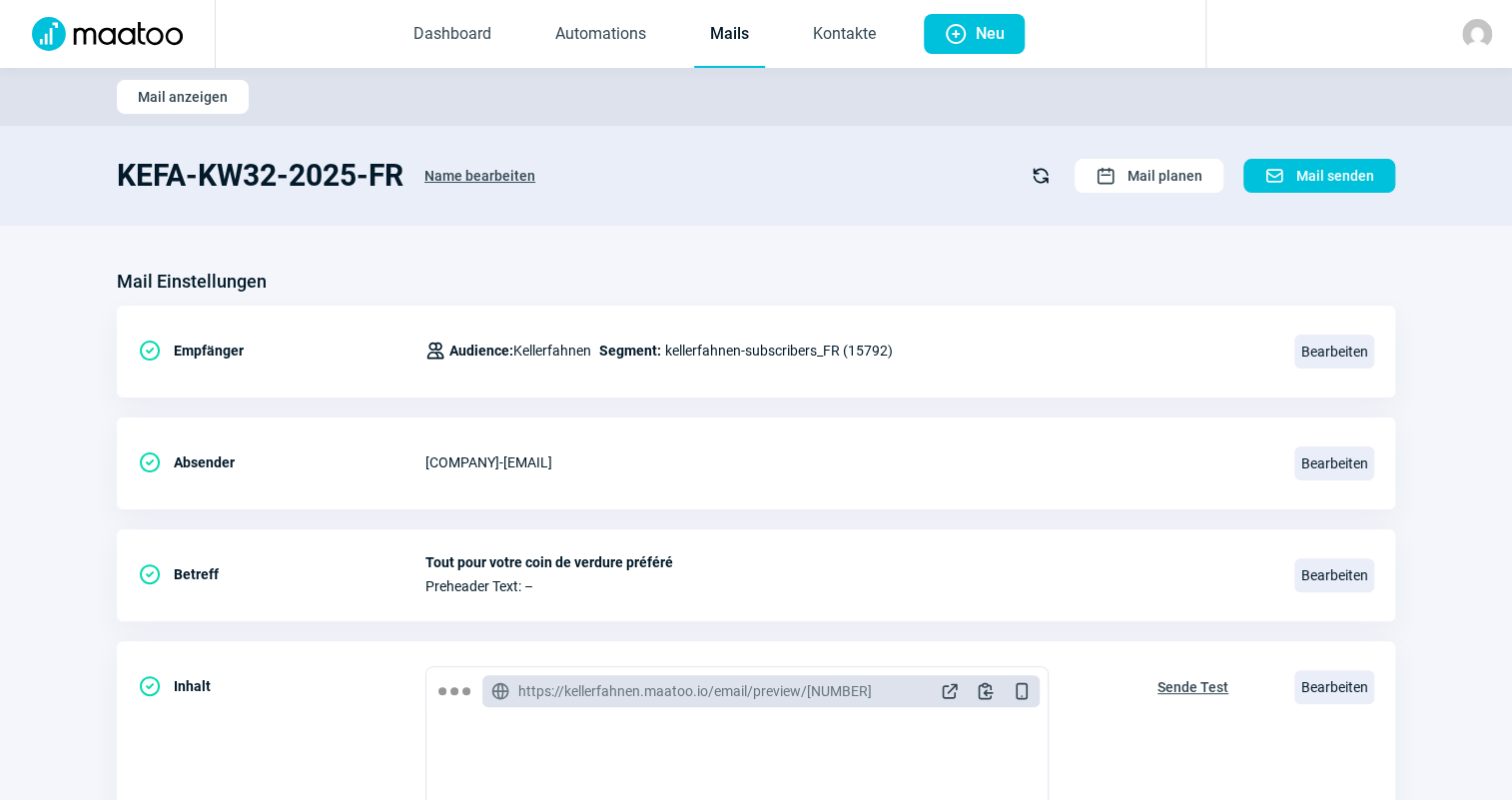 click on "Mails" 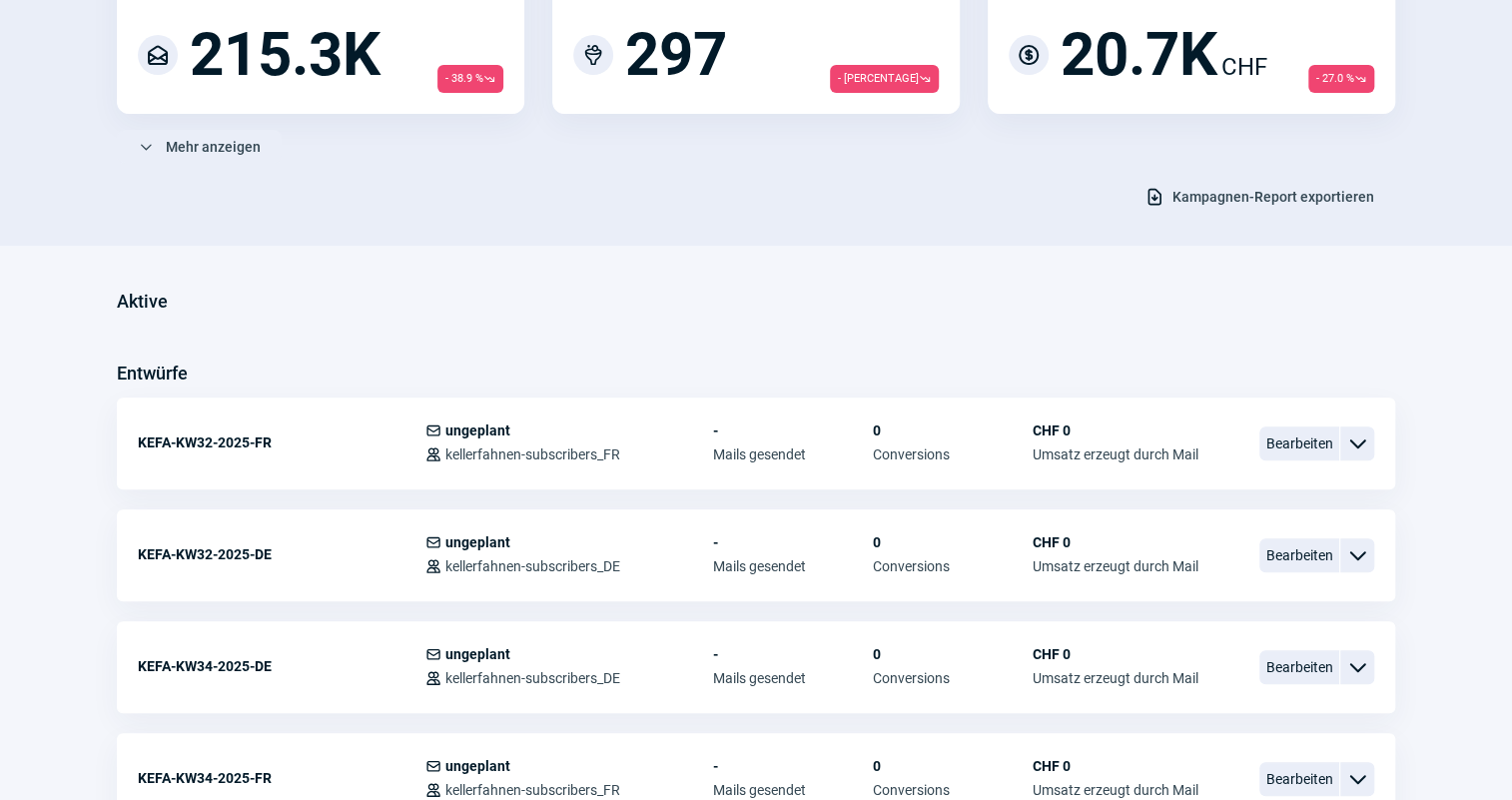scroll, scrollTop: 272, scrollLeft: 0, axis: vertical 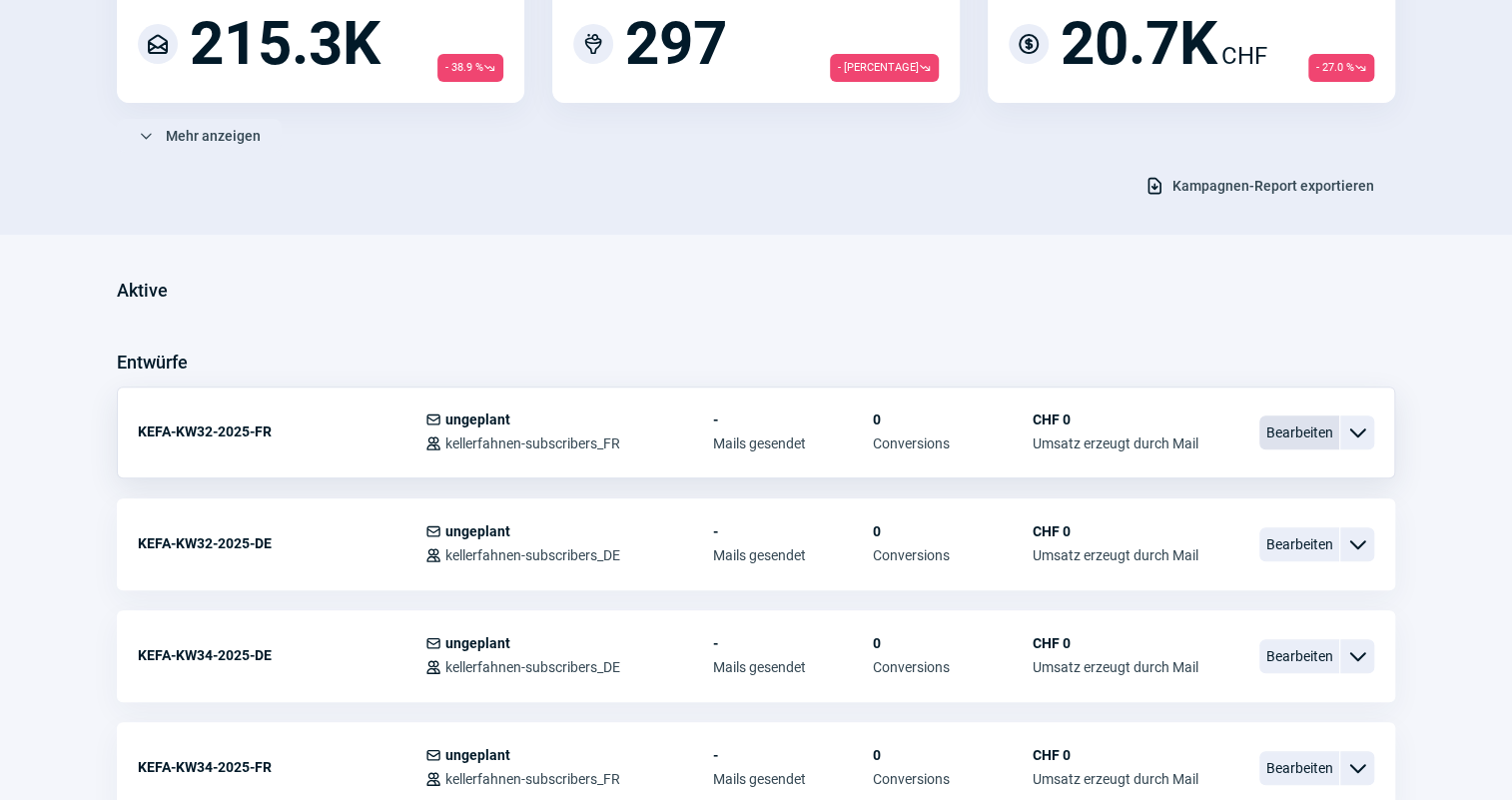 click on "Bearbeiten" at bounding box center [1299, 432] 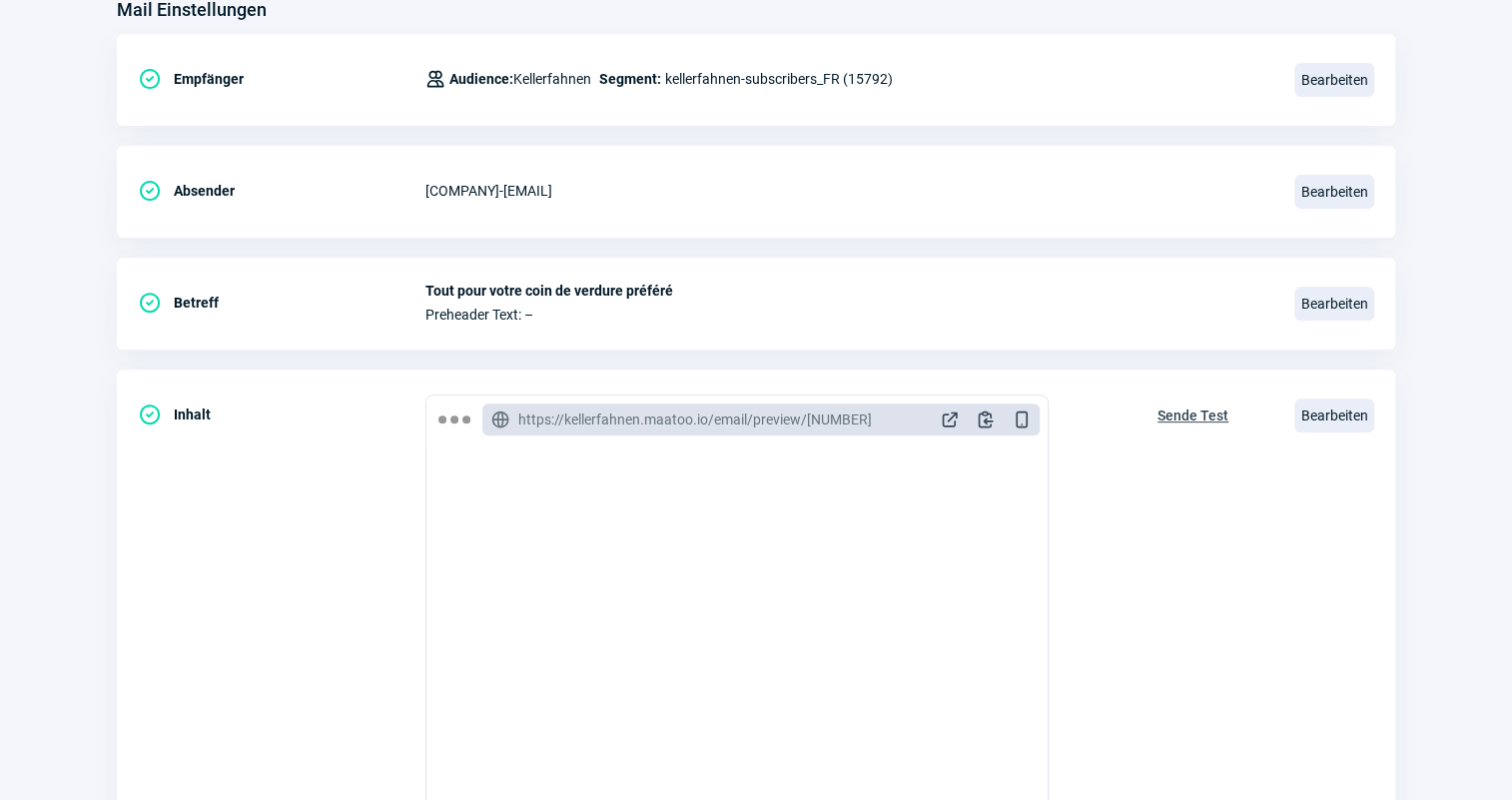 scroll, scrollTop: 0, scrollLeft: 0, axis: both 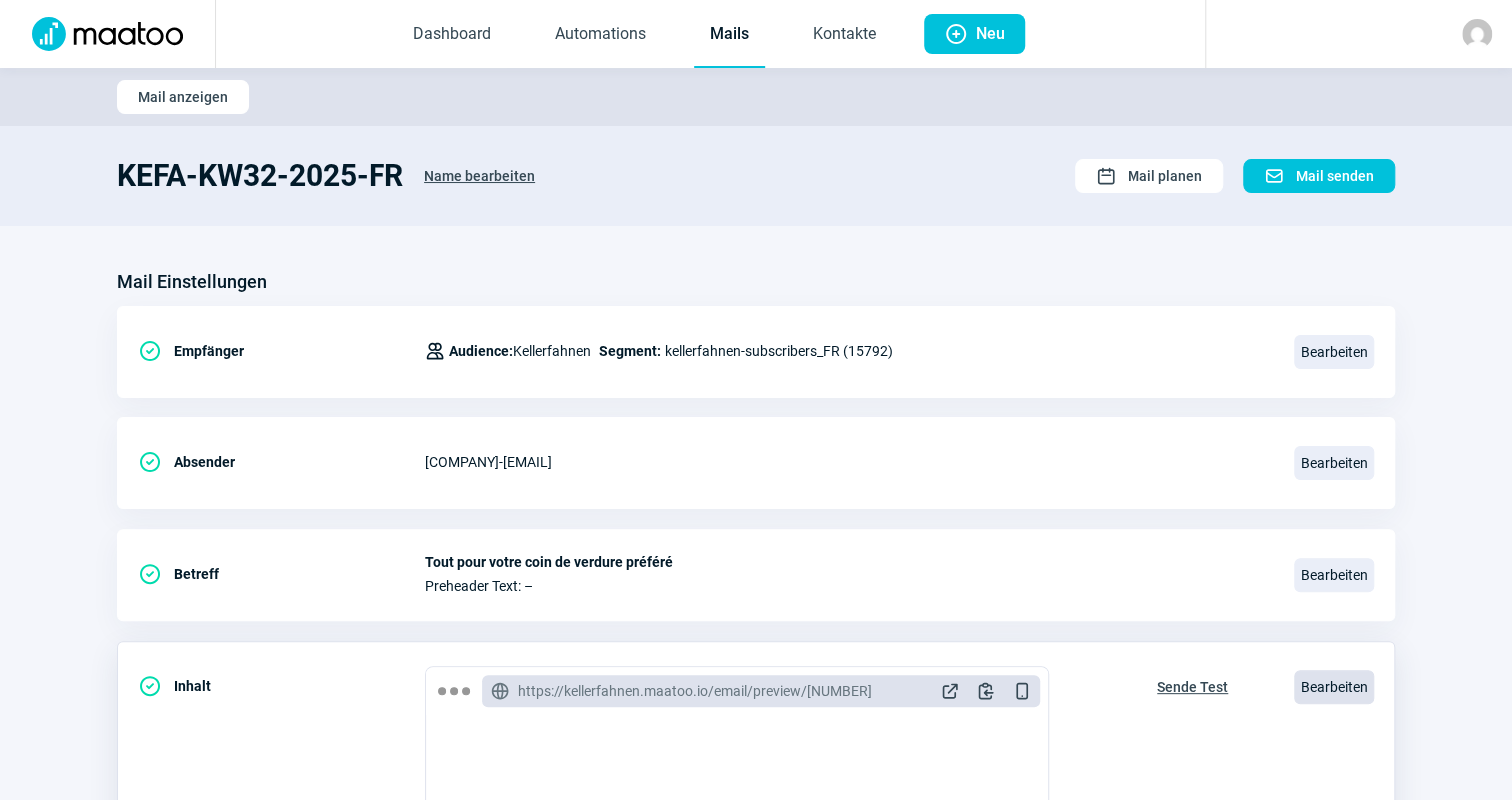 click on "Bearbeiten" at bounding box center (1334, 687) 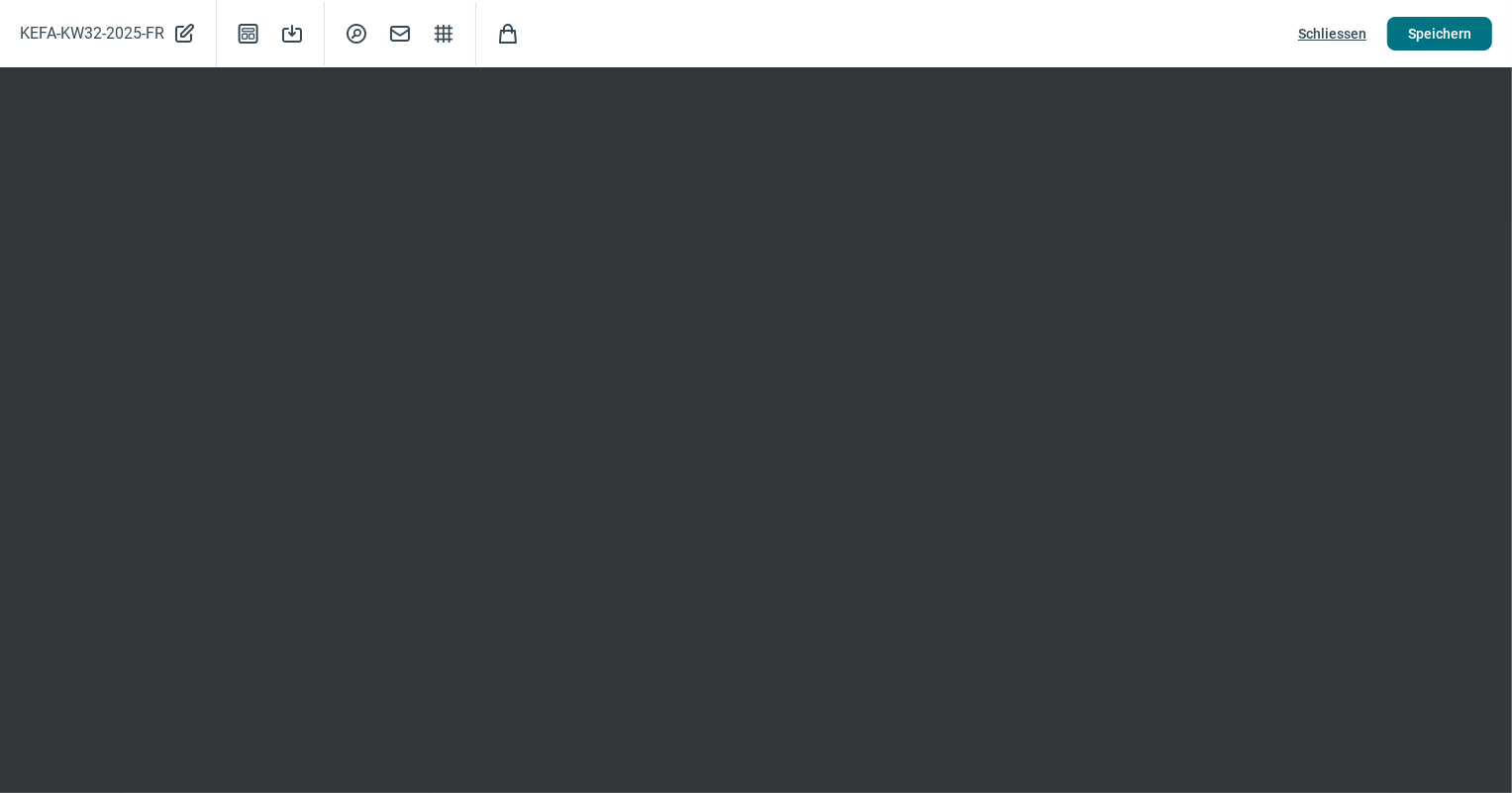 click on "Speichern" 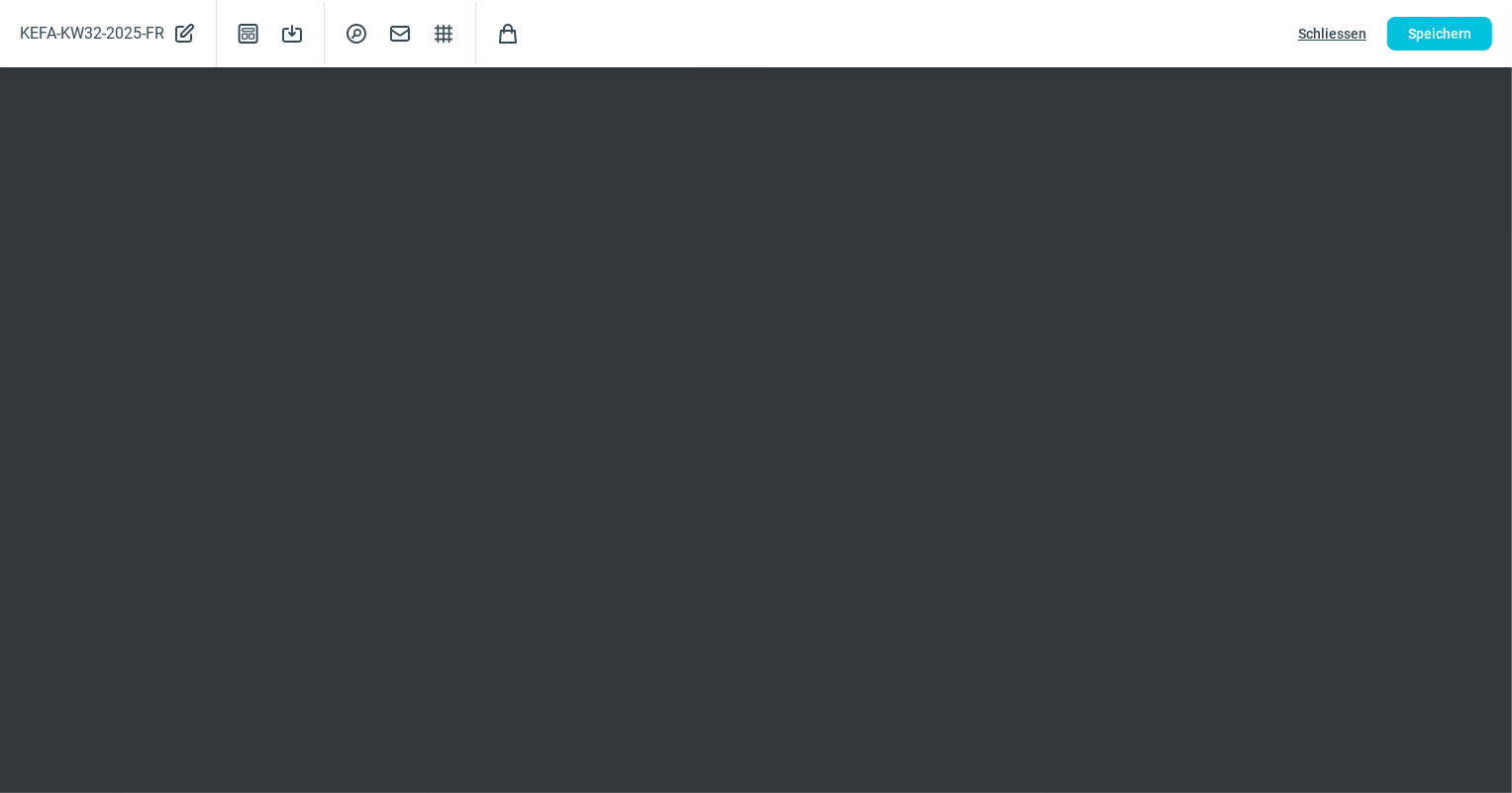 click on "Schliessen" 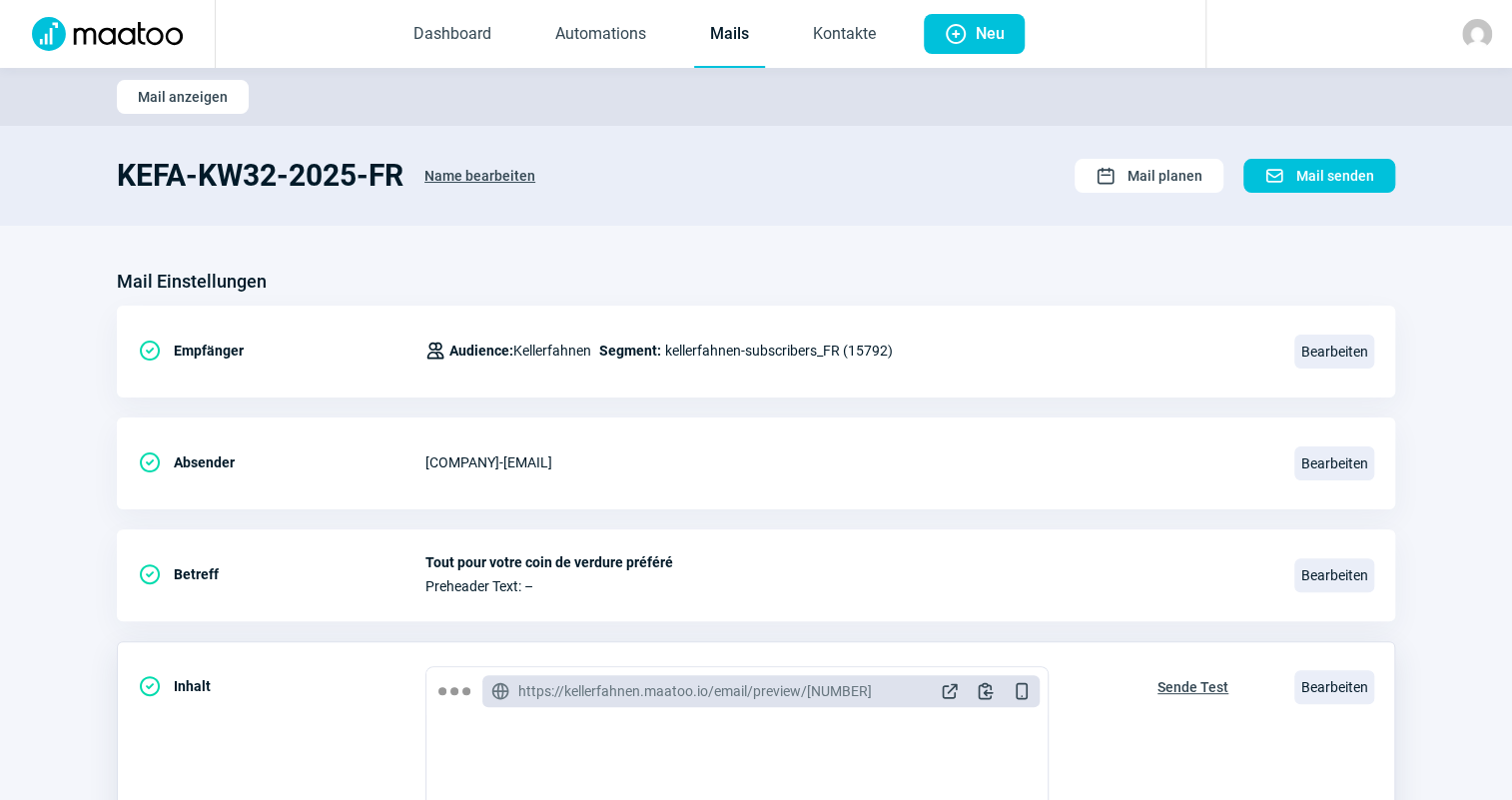 click on "Sende Test" 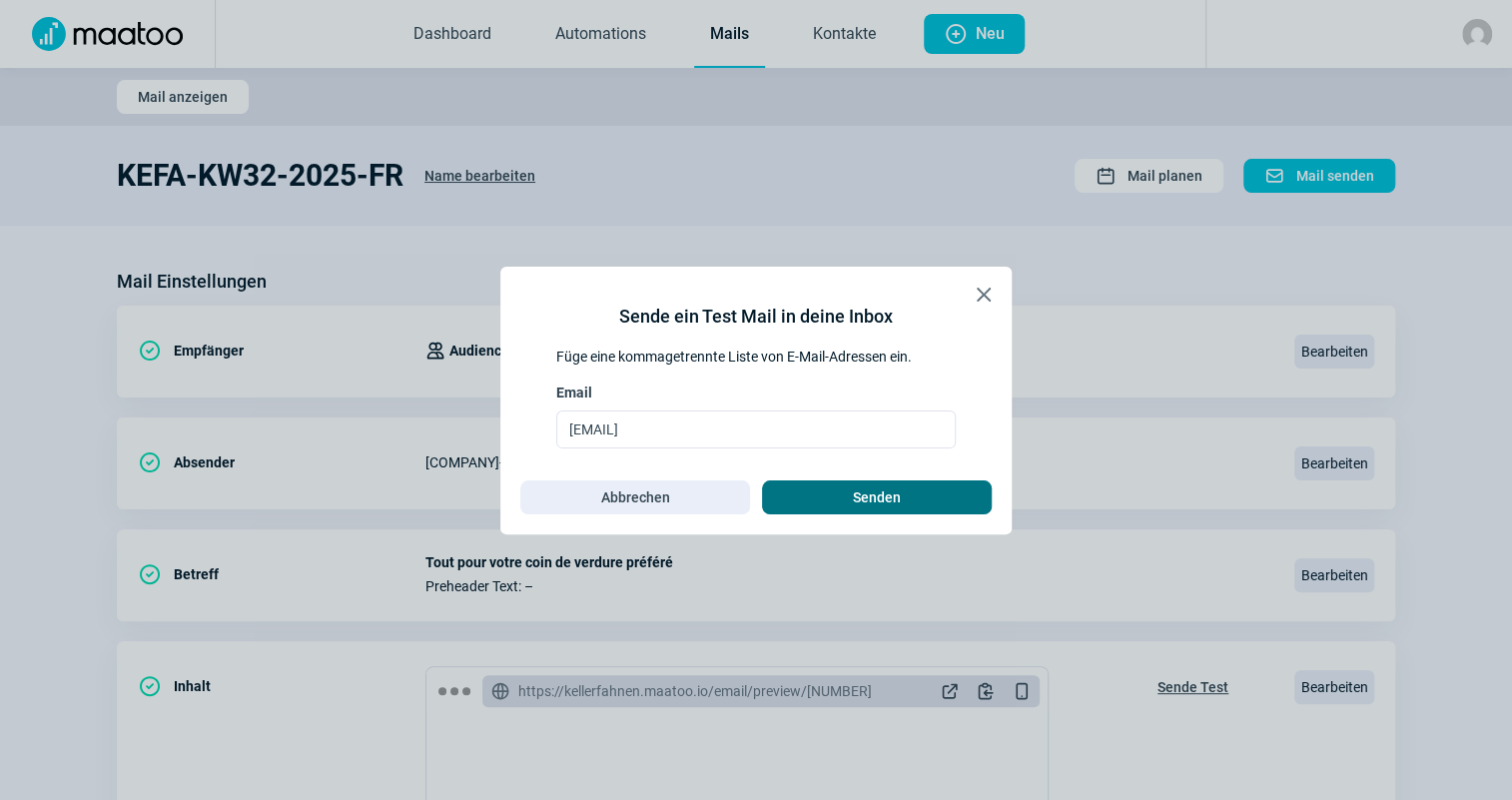 click on "Senden" at bounding box center [877, 497] 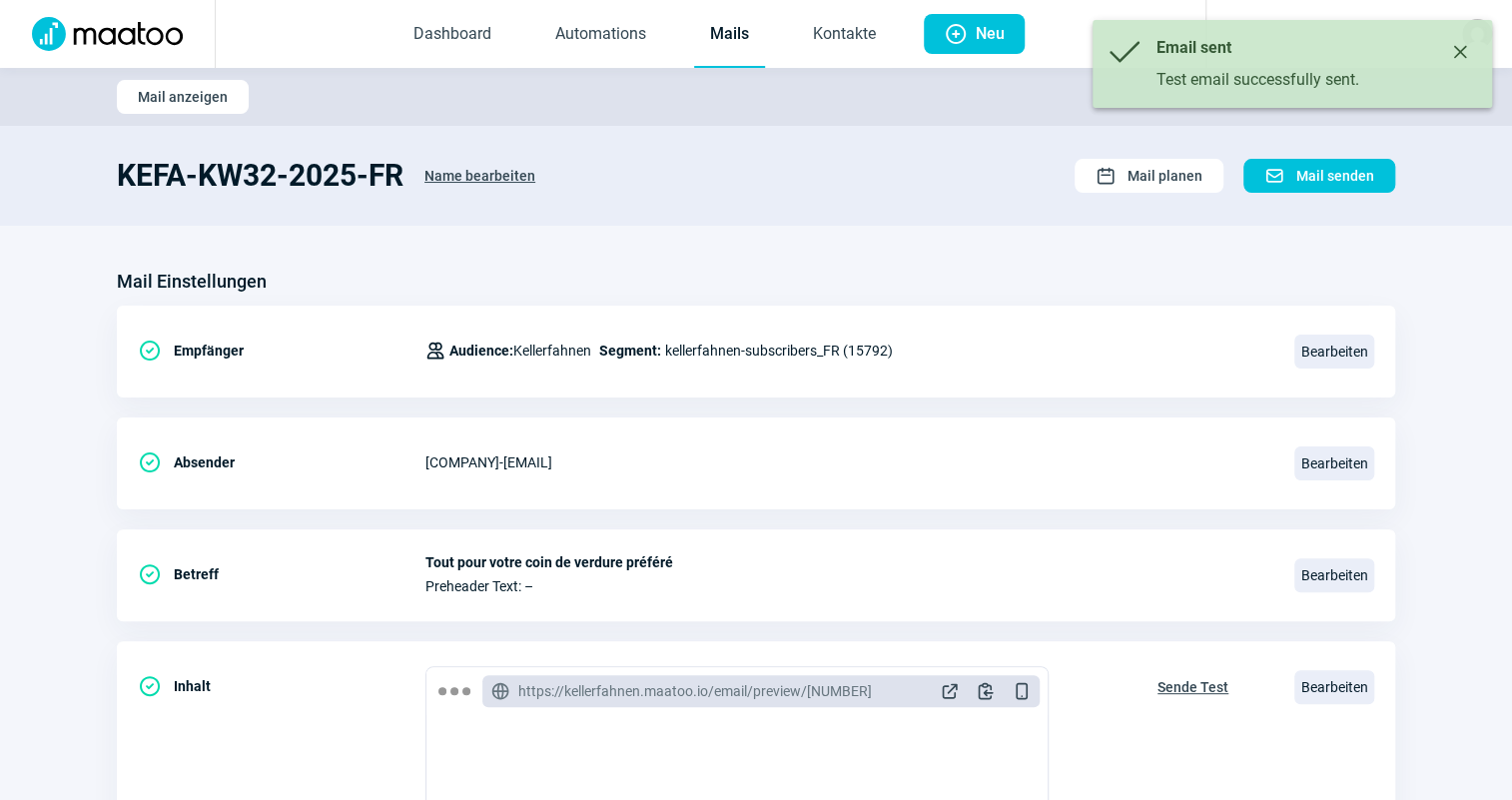 click on "Mails" 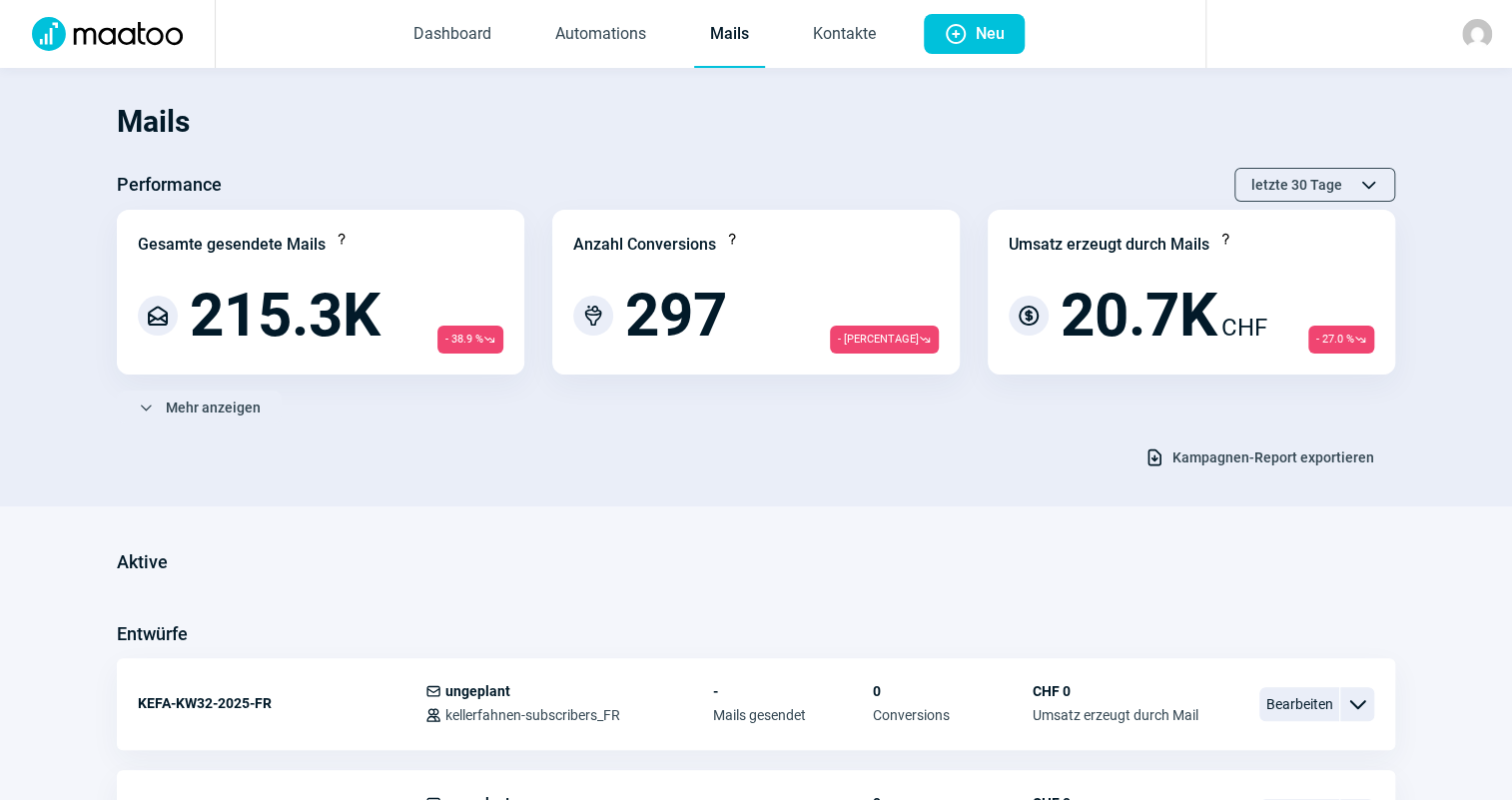 click on "Gesendet am [DATE]" 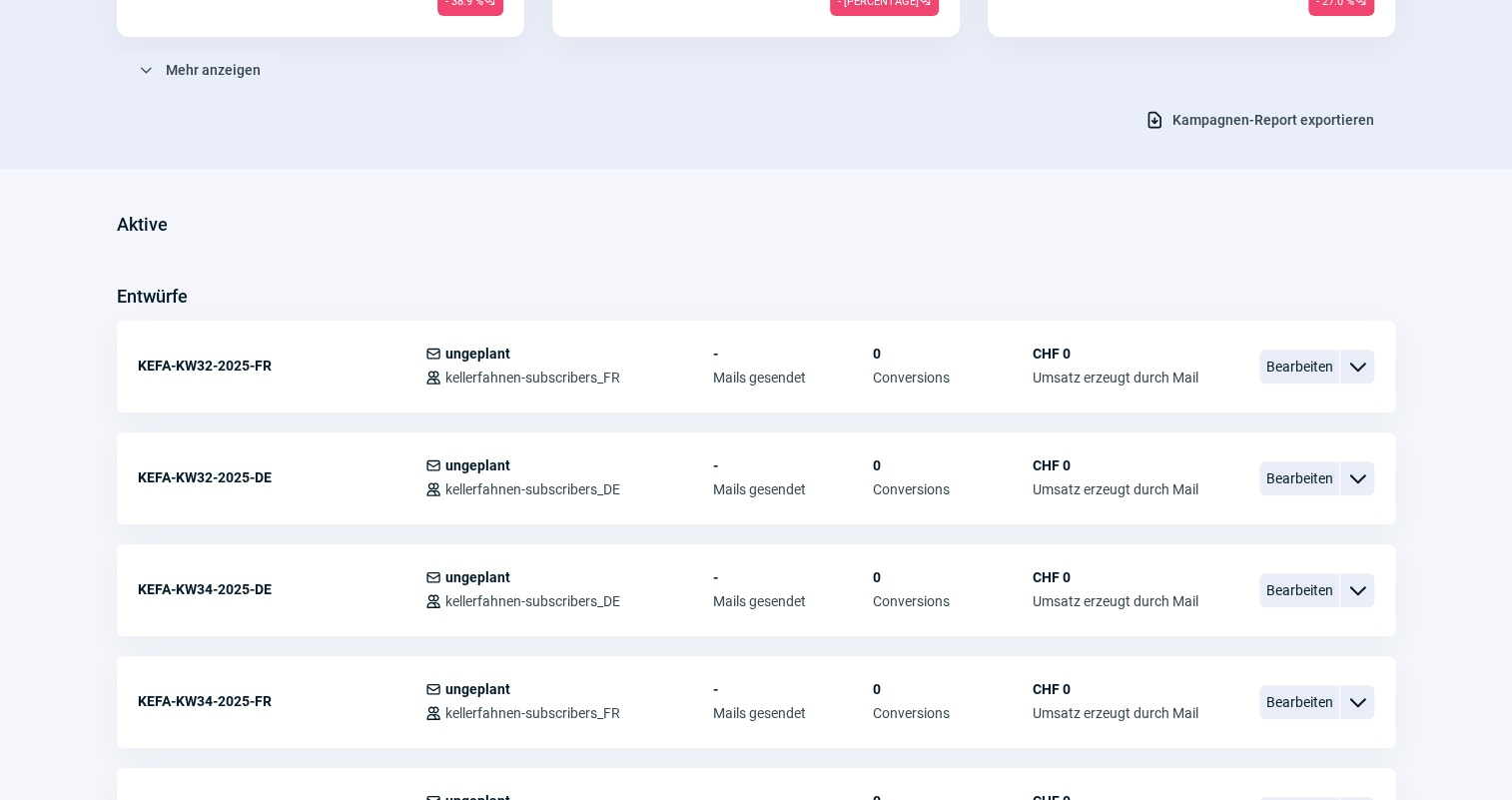 scroll, scrollTop: 363, scrollLeft: 0, axis: vertical 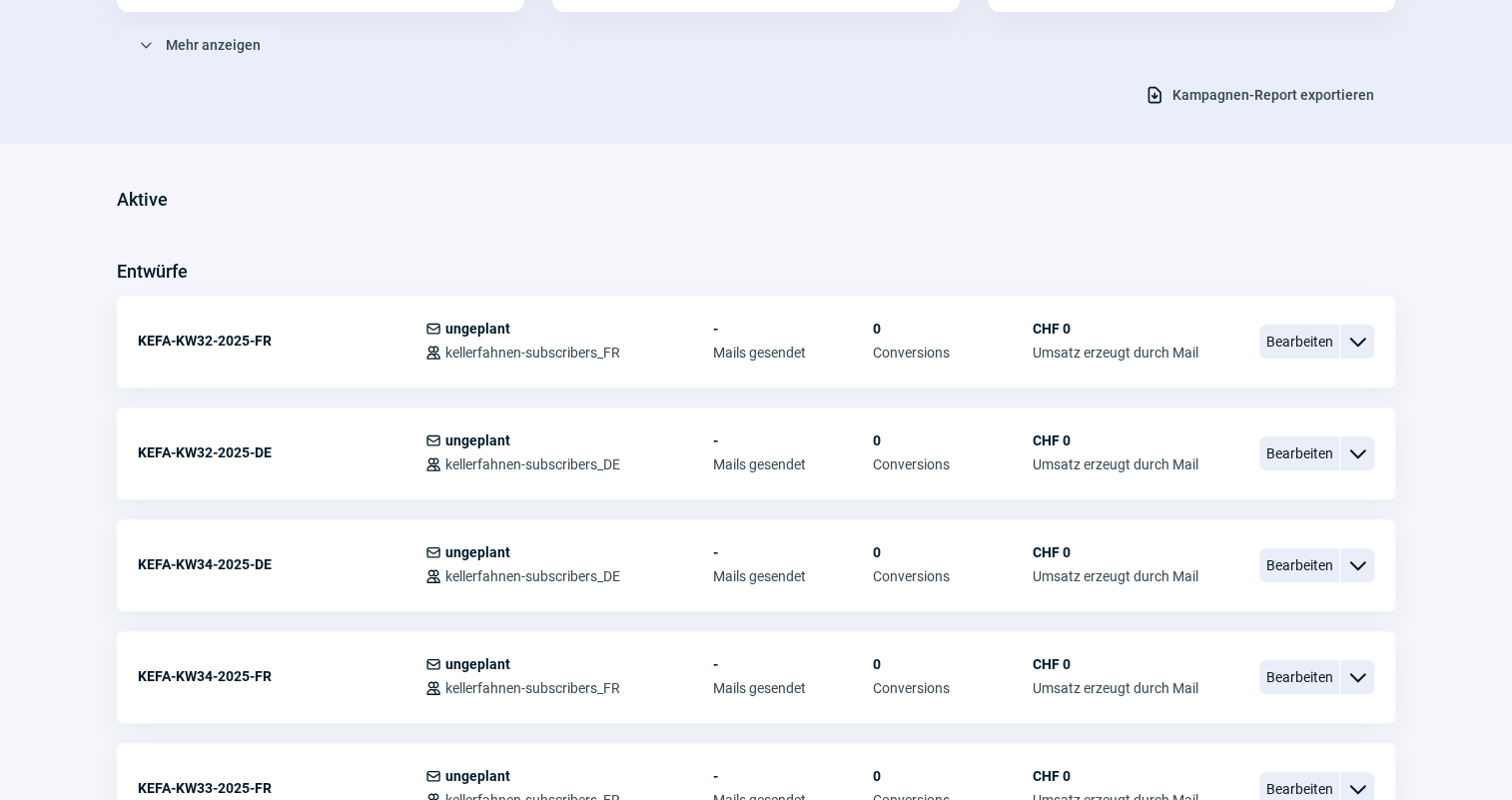 click on "Aktive" at bounding box center (756, 200) 